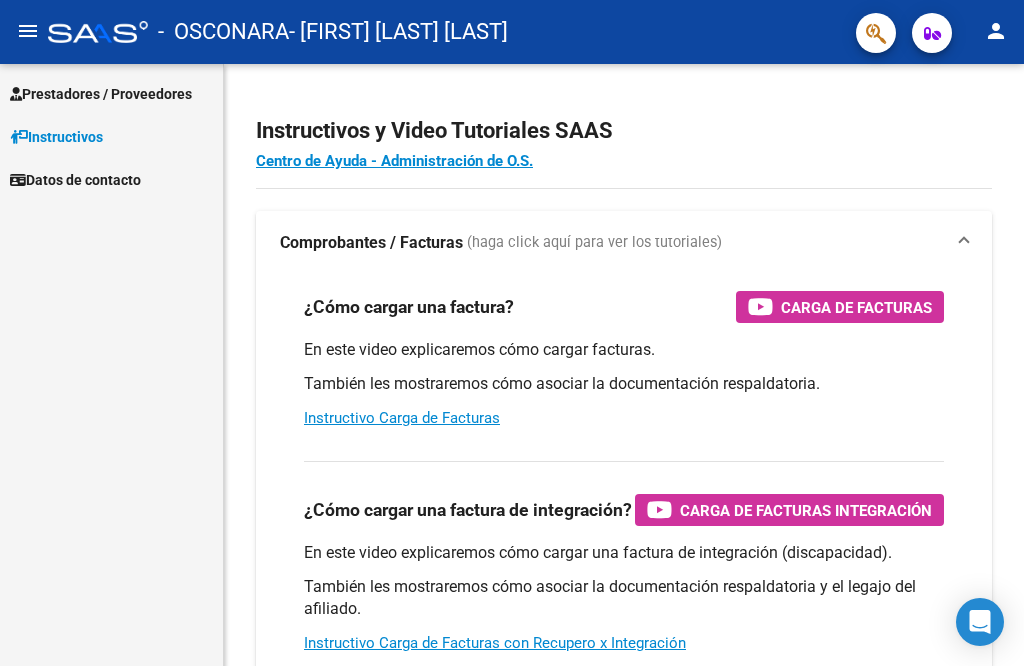 scroll, scrollTop: 0, scrollLeft: 0, axis: both 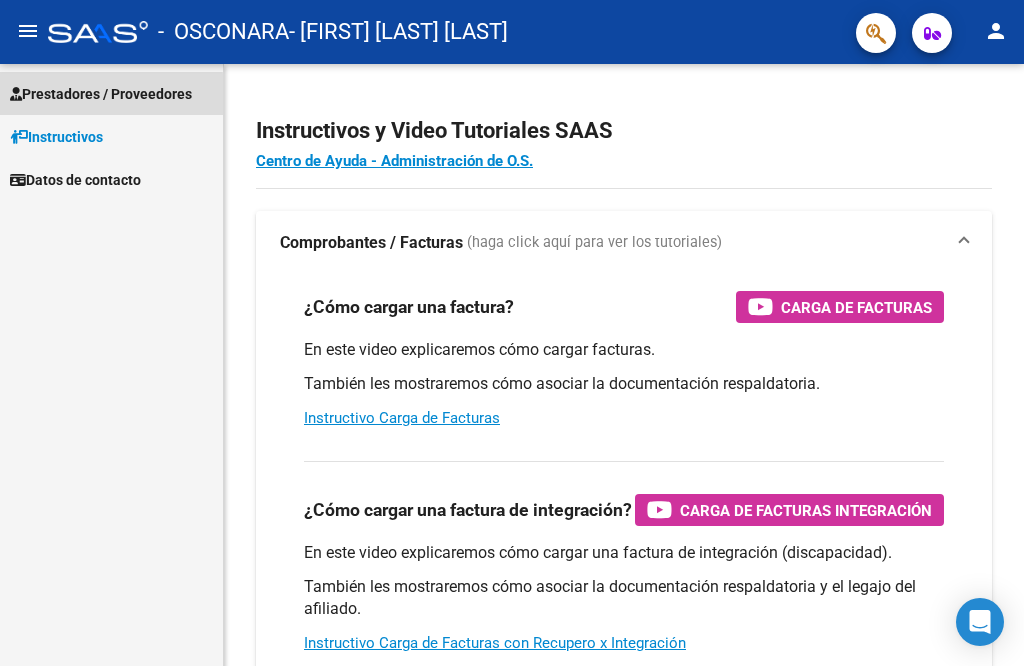 click on "Prestadores / Proveedores" at bounding box center [101, 94] 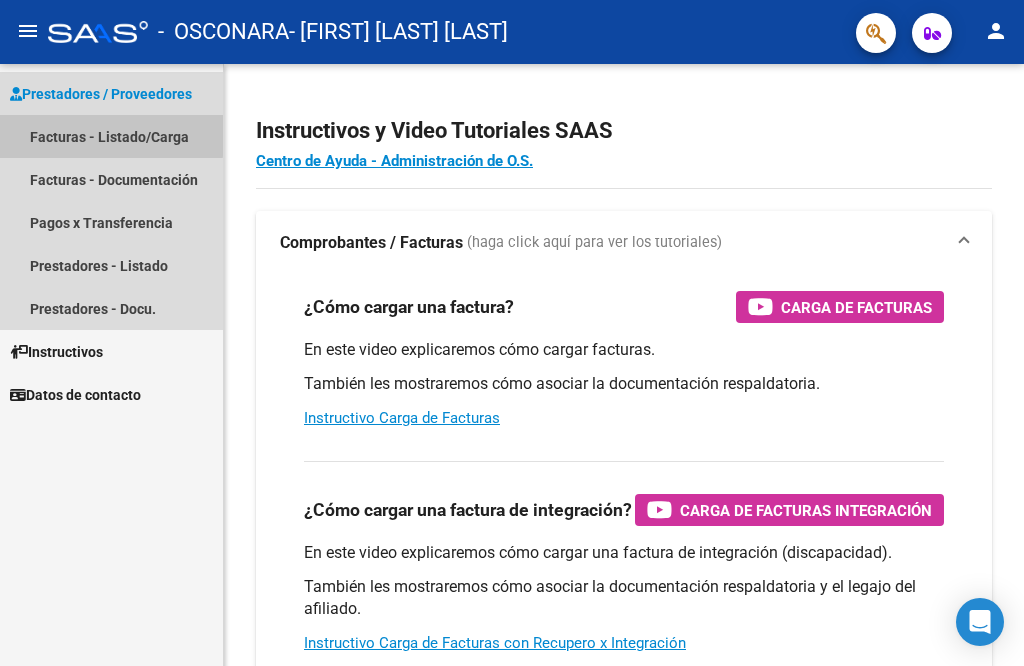 click on "Facturas - Listado/Carga" at bounding box center [111, 136] 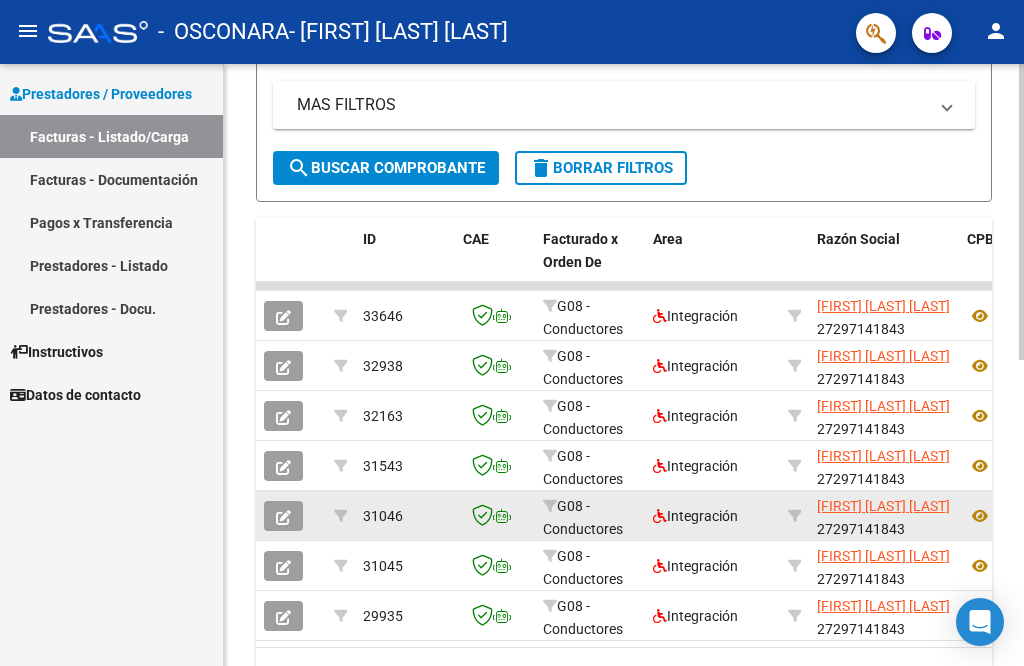 scroll, scrollTop: 544, scrollLeft: 0, axis: vertical 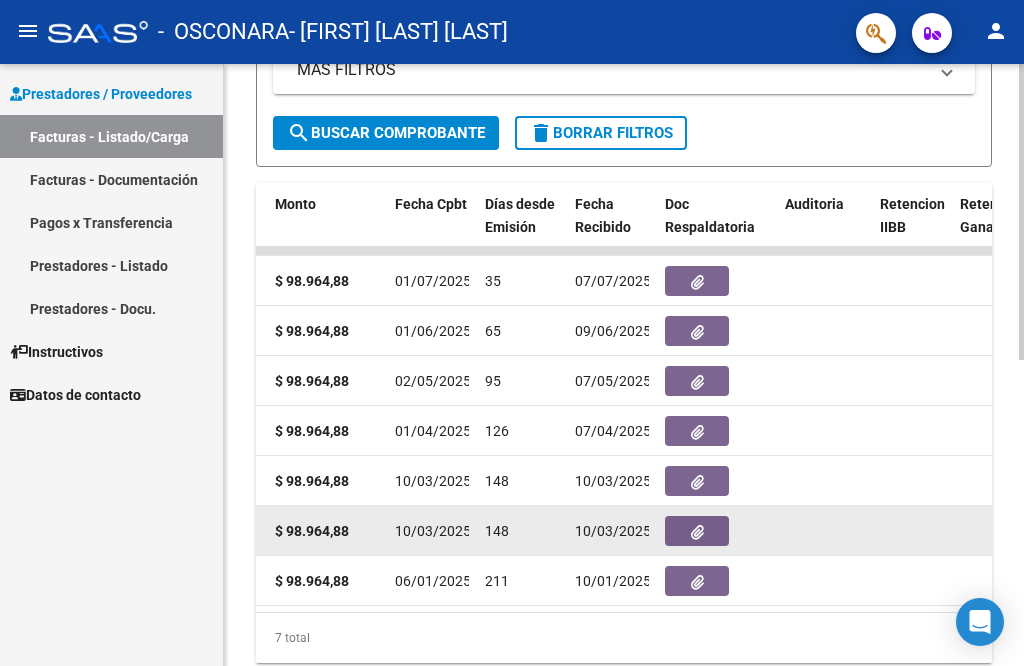 click 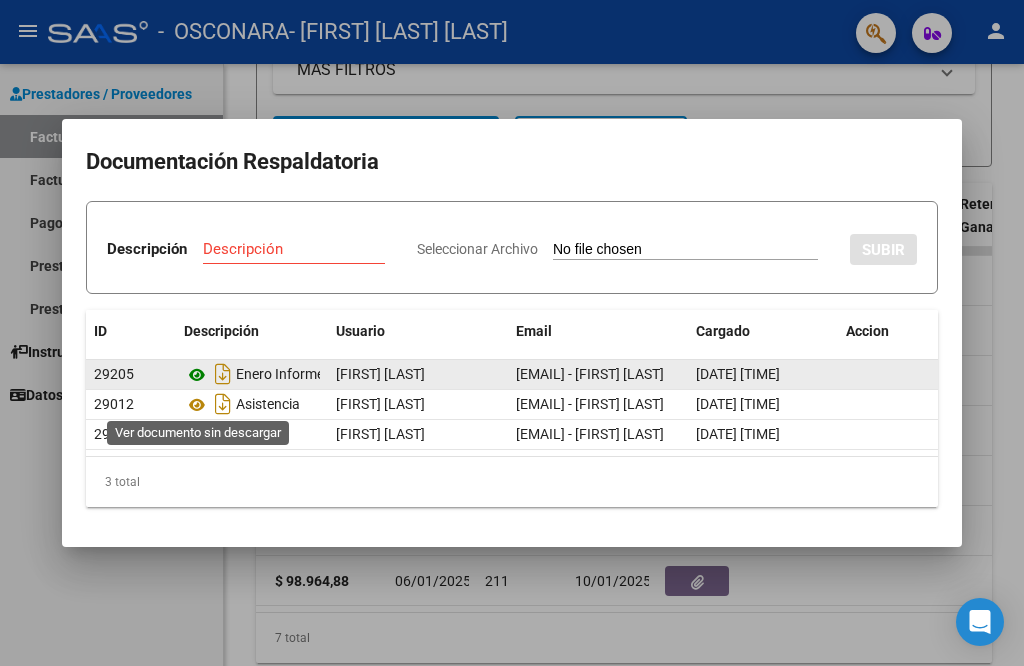 click 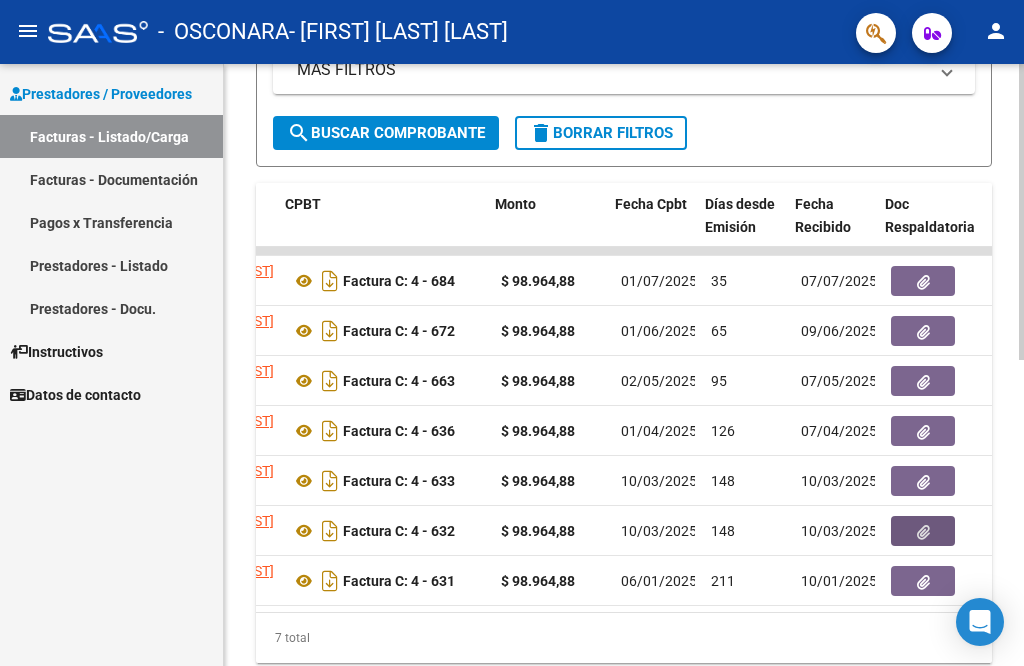 scroll, scrollTop: 0, scrollLeft: 681, axis: horizontal 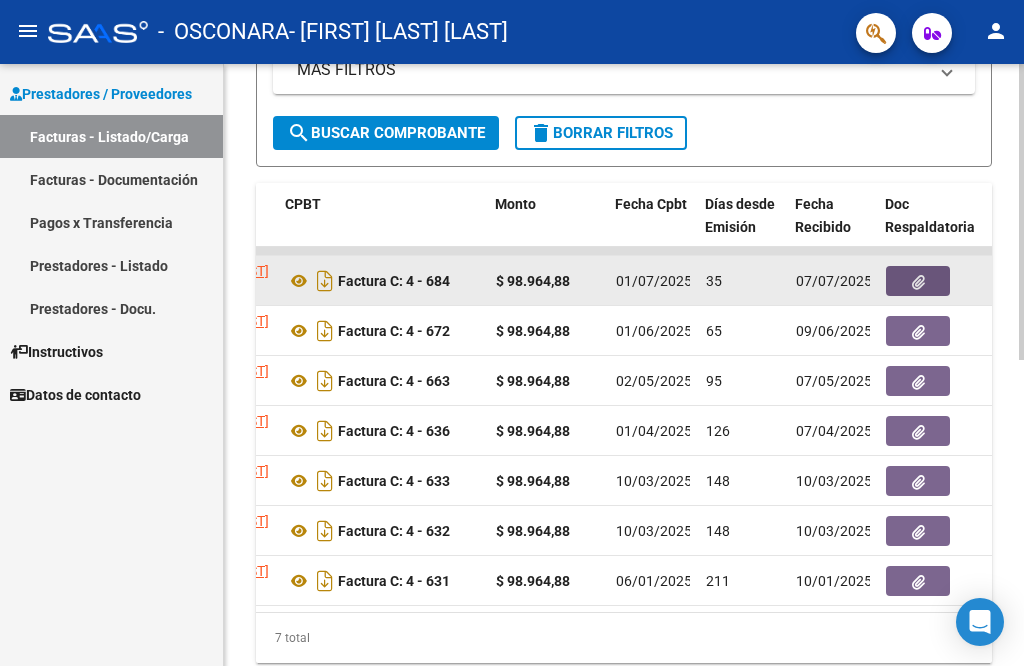 click 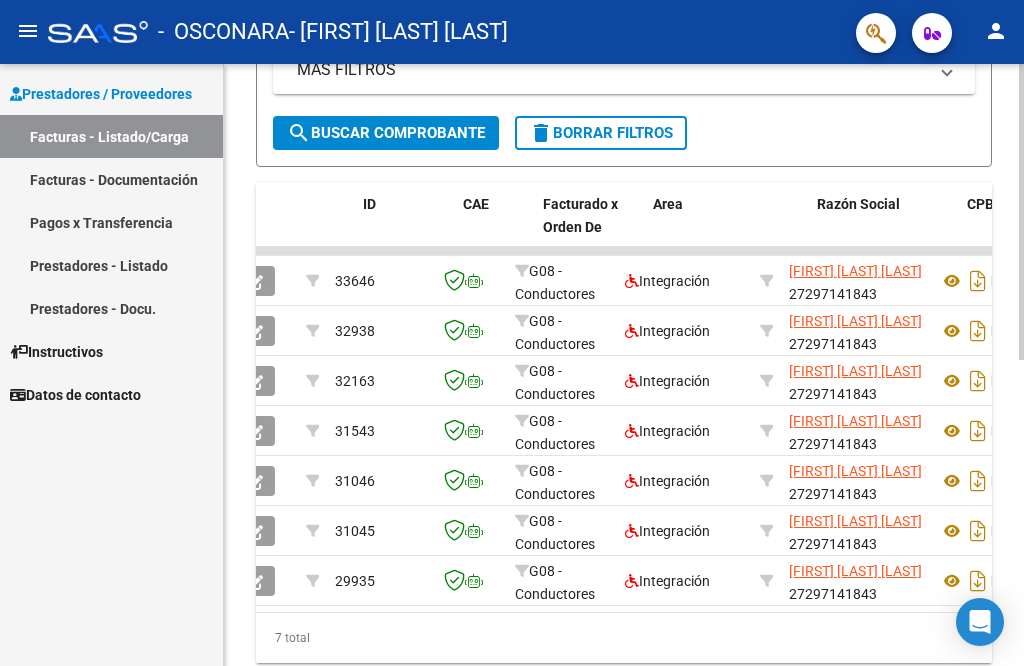 scroll, scrollTop: 0, scrollLeft: 0, axis: both 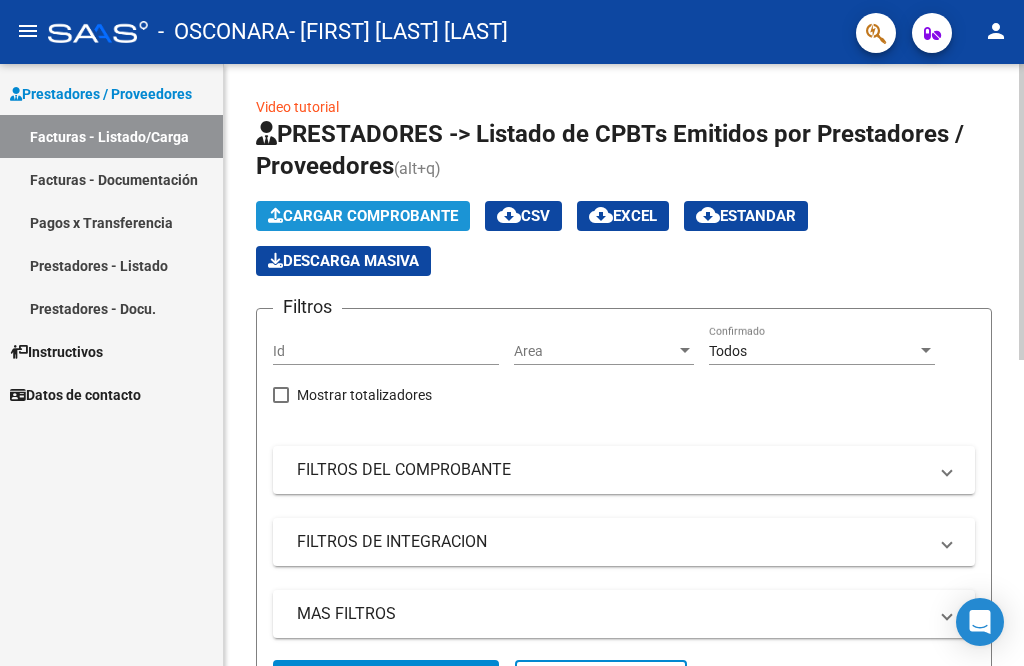 click on "Cargar Comprobante" 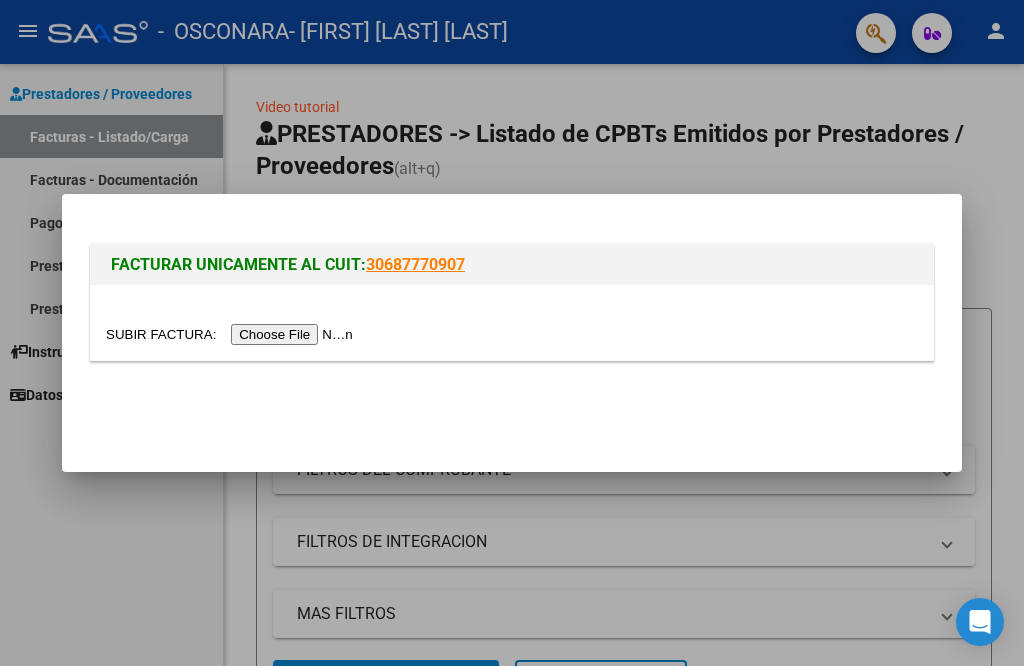 click at bounding box center [232, 334] 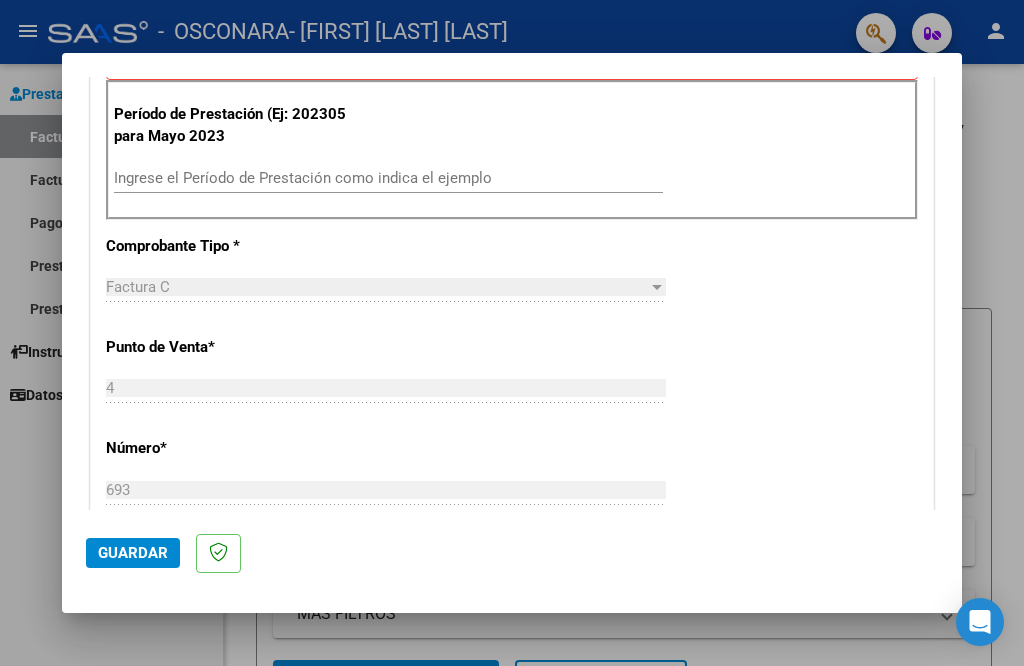scroll, scrollTop: 600, scrollLeft: 0, axis: vertical 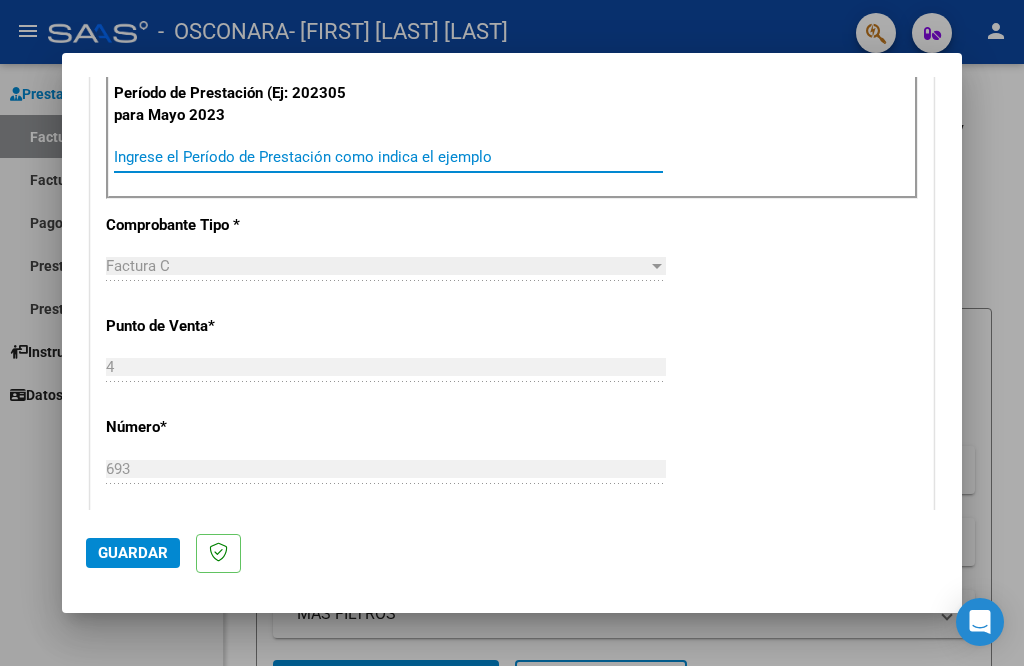 click on "Ingrese el Período de Prestación como indica el ejemplo" at bounding box center [388, 157] 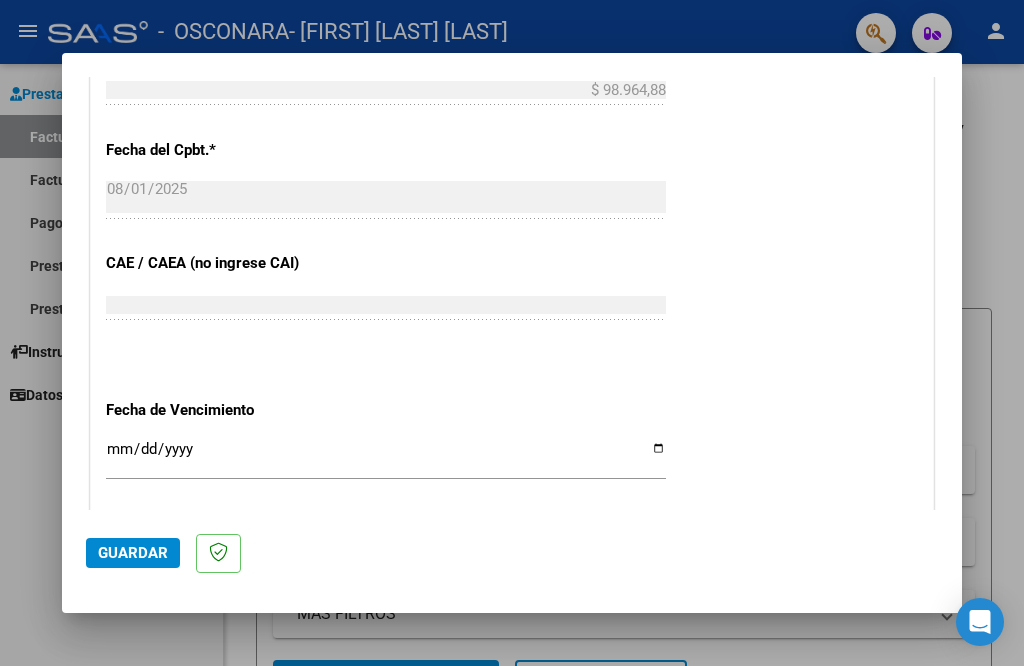 scroll, scrollTop: 1200, scrollLeft: 0, axis: vertical 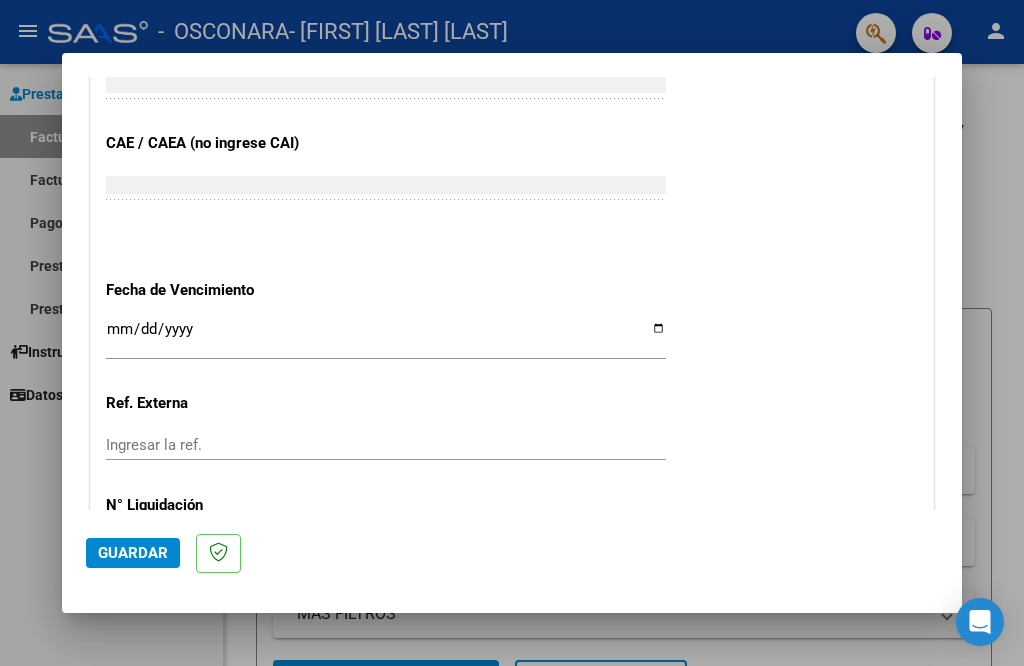 type on "202507" 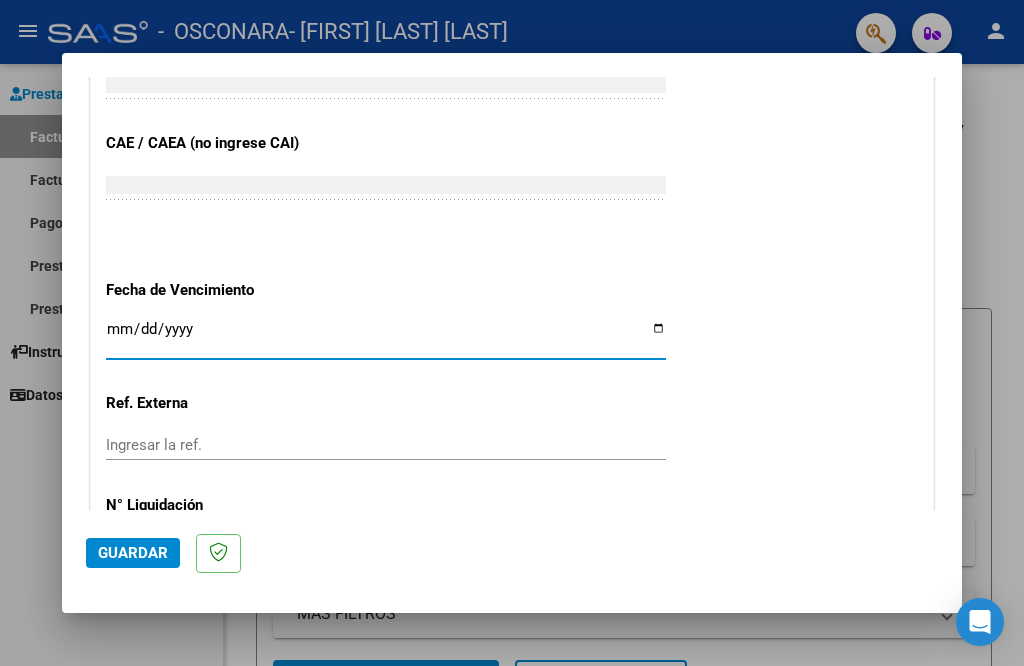 click on "Ingresar la fecha" at bounding box center [386, 337] 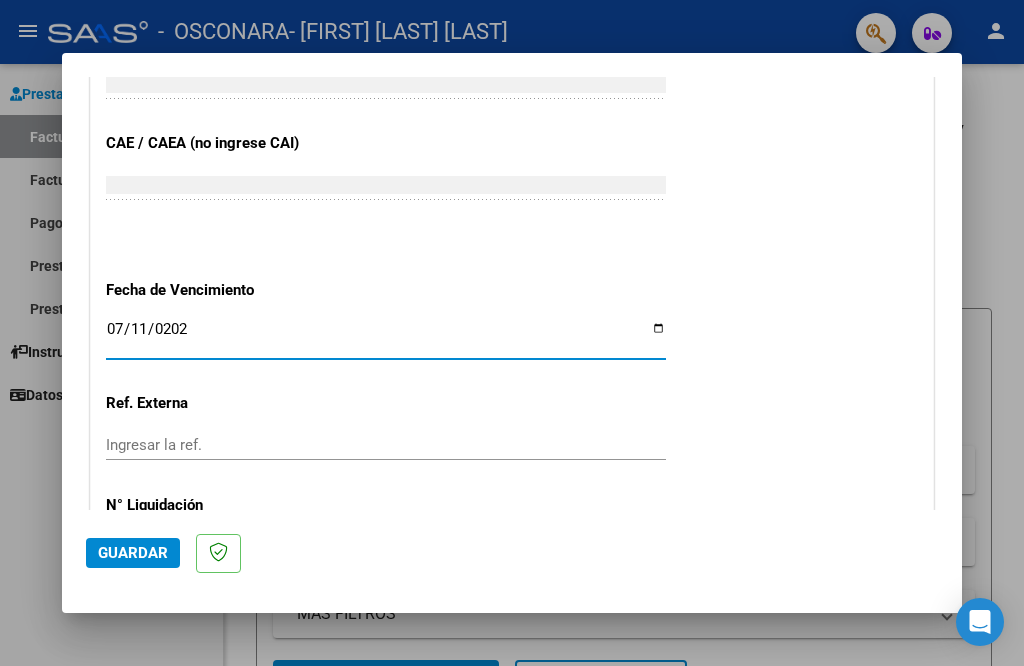 type on "2025-07-11" 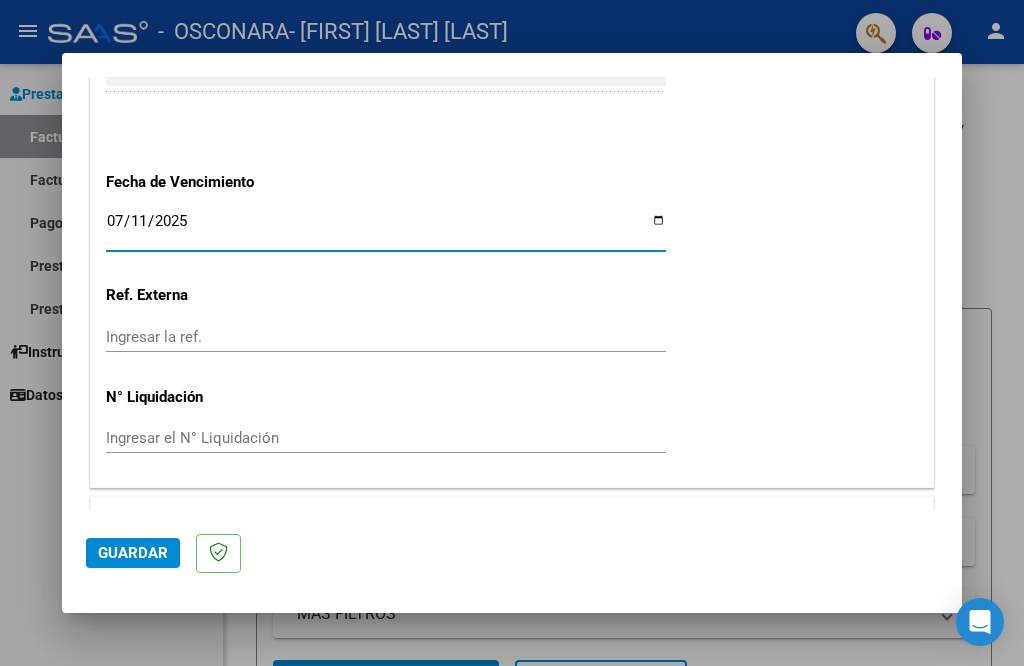 scroll, scrollTop: 1322, scrollLeft: 0, axis: vertical 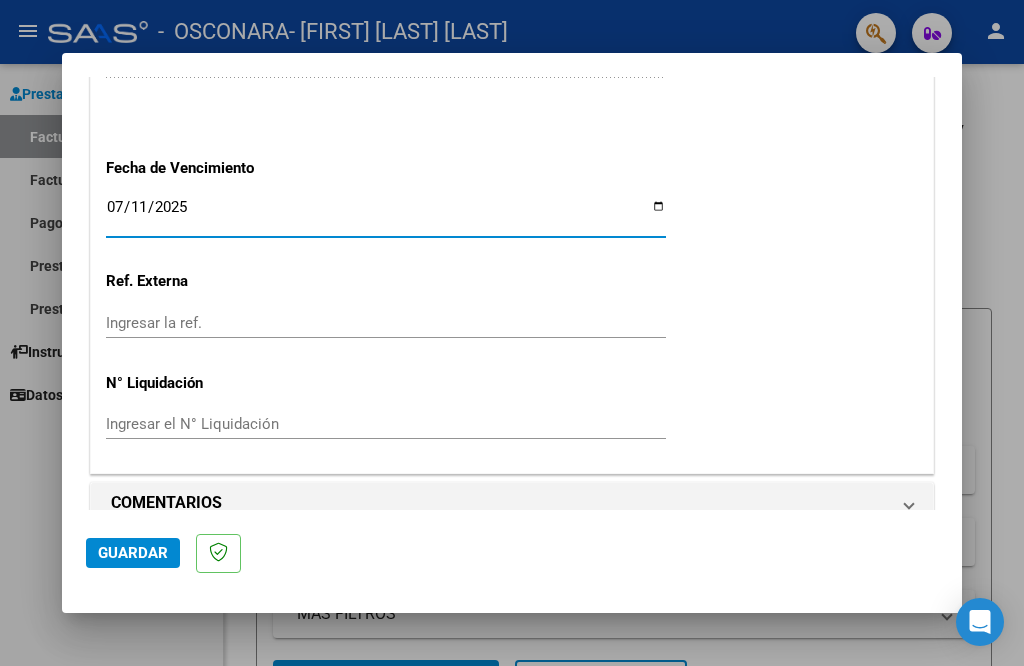 click on "Guardar" 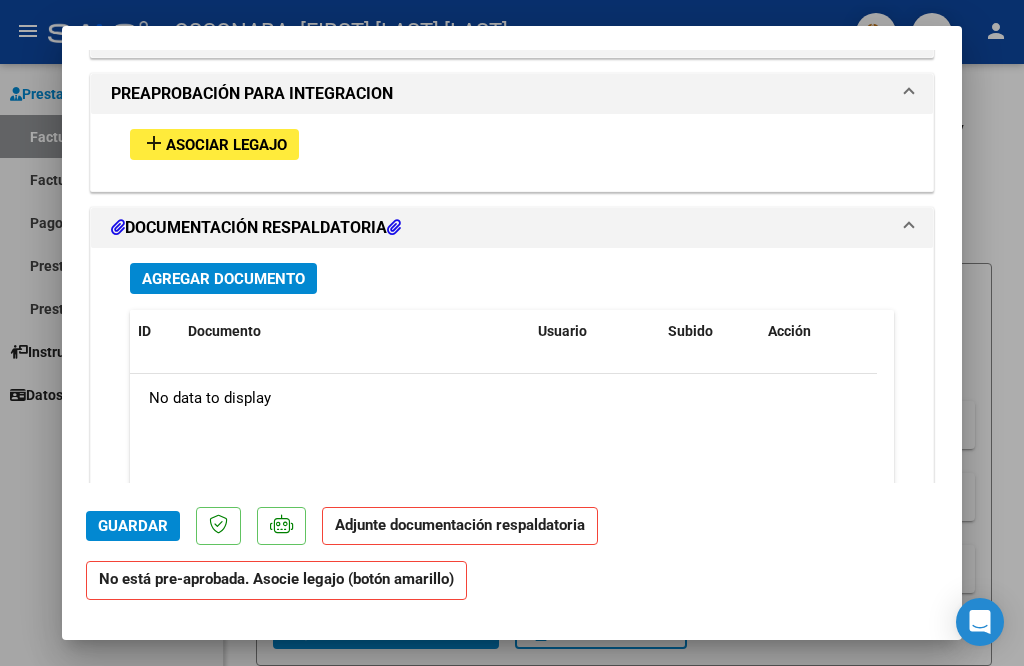 scroll, scrollTop: 1700, scrollLeft: 0, axis: vertical 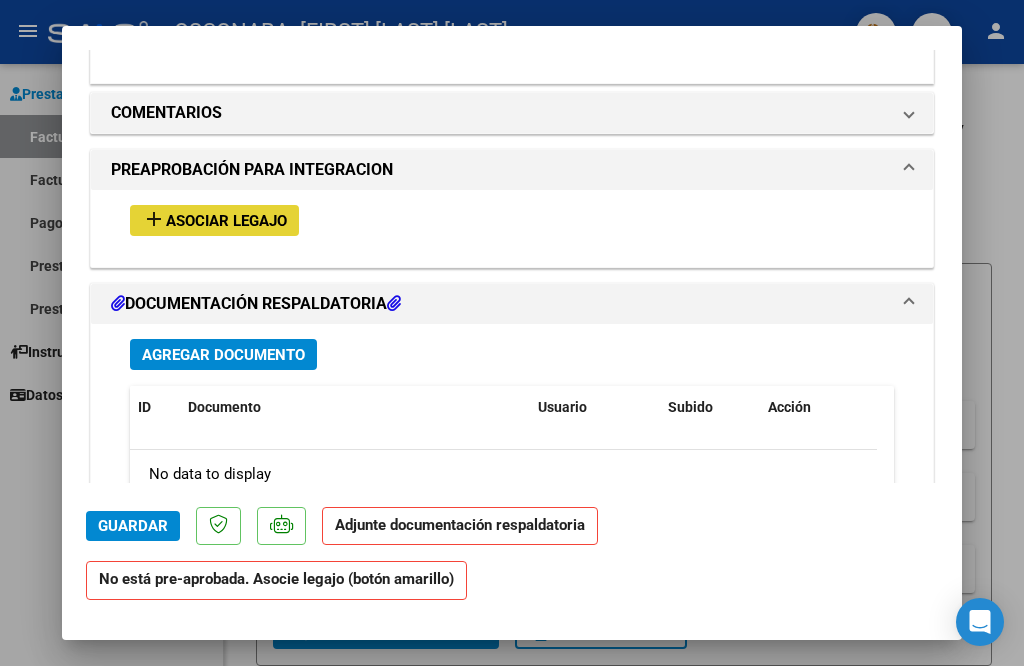 click on "Asociar Legajo" at bounding box center (226, 221) 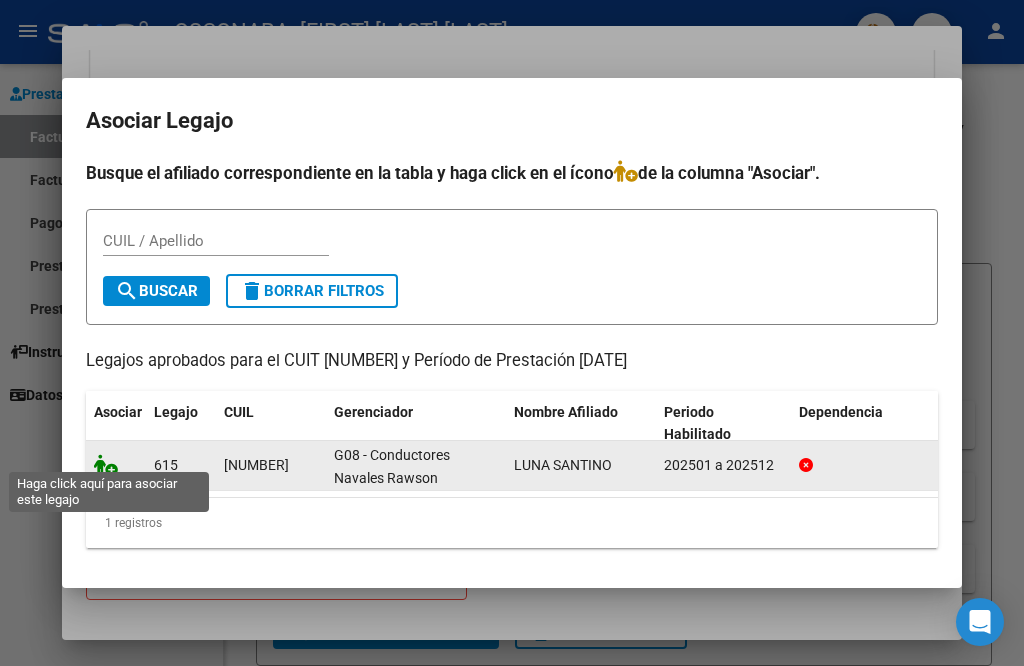click 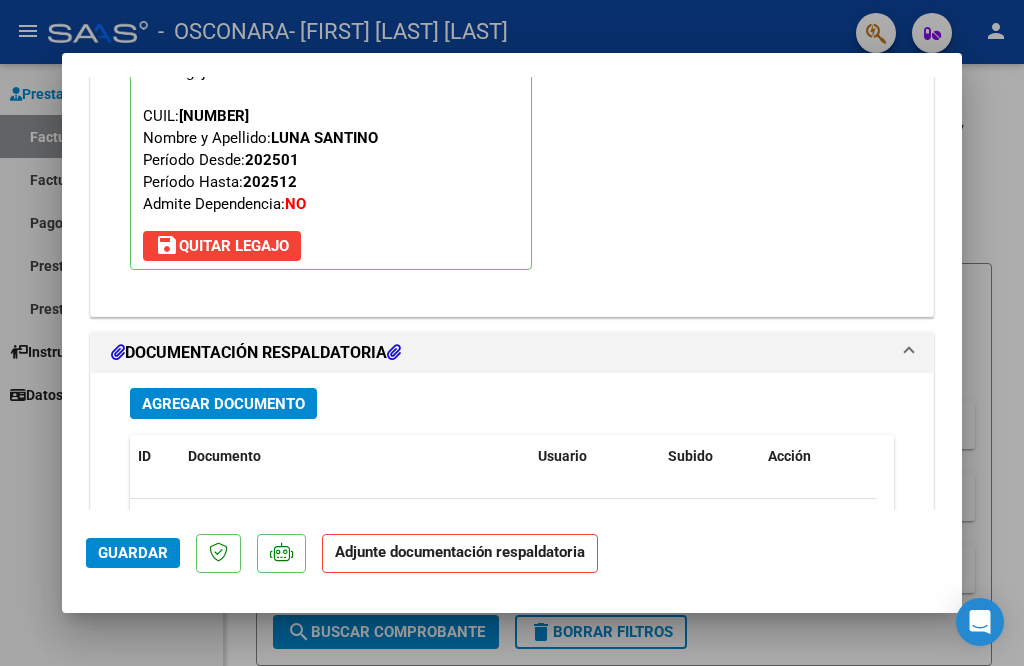 scroll, scrollTop: 2200, scrollLeft: 0, axis: vertical 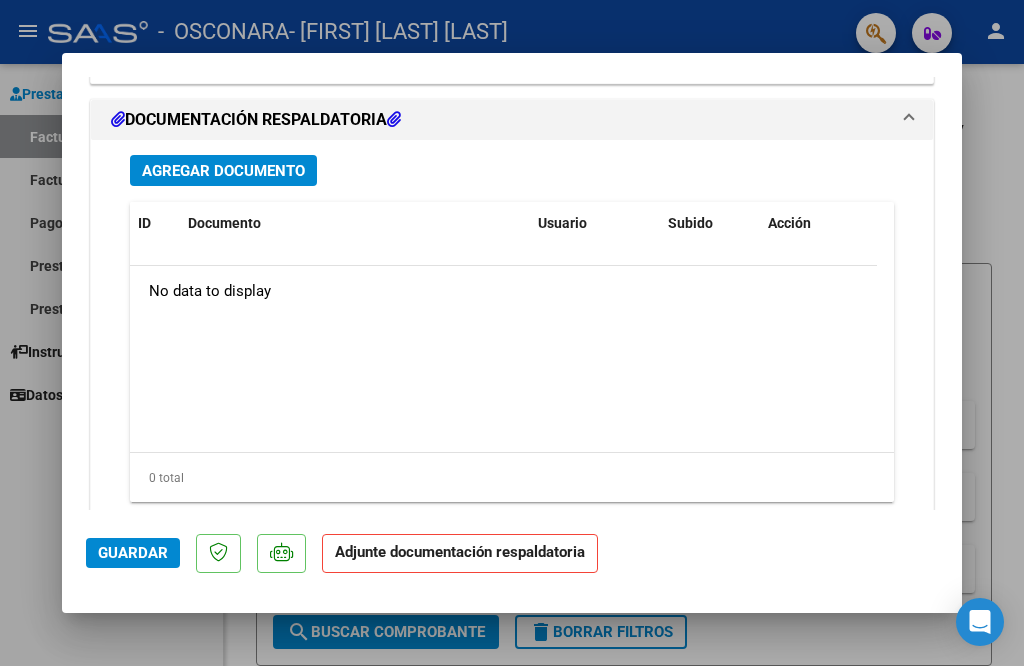 click on "Agregar Documento" at bounding box center [223, 171] 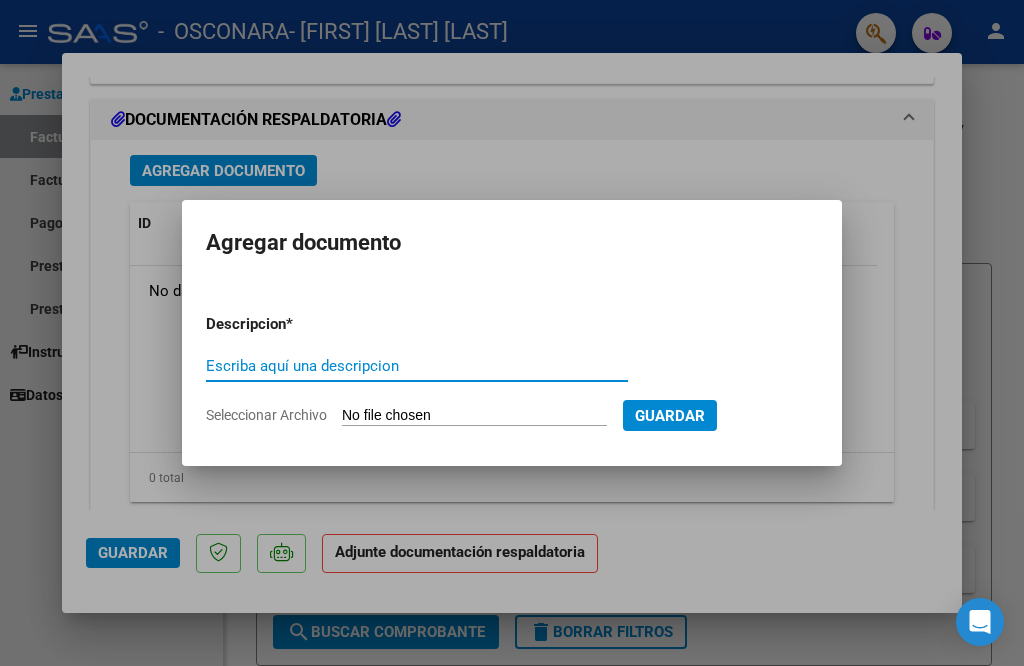click on "Escriba aquí una descripcion" at bounding box center [417, 366] 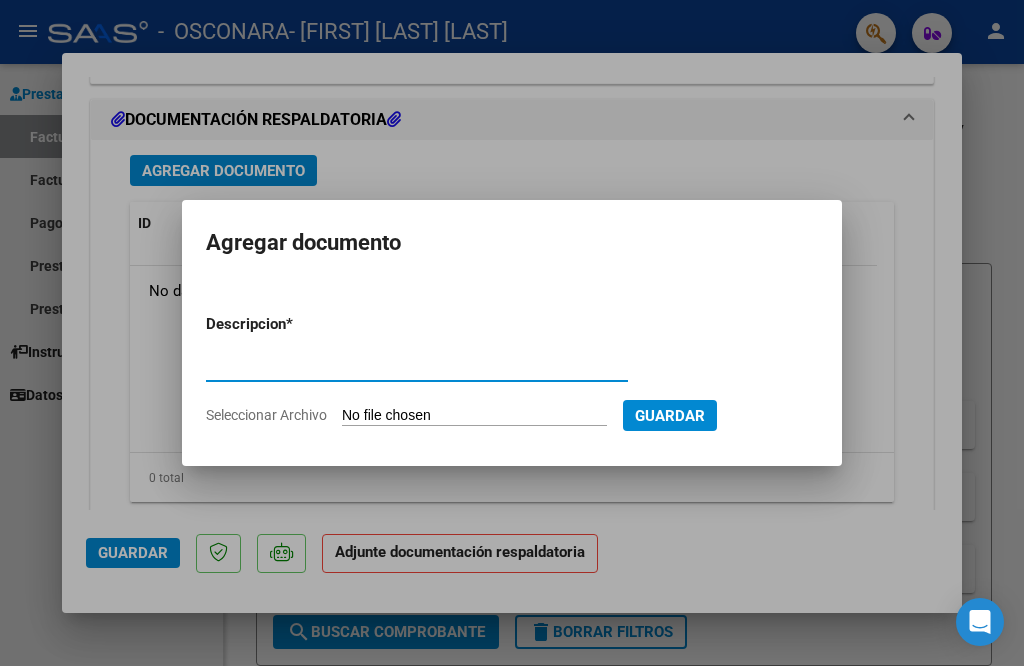 type on "informe" 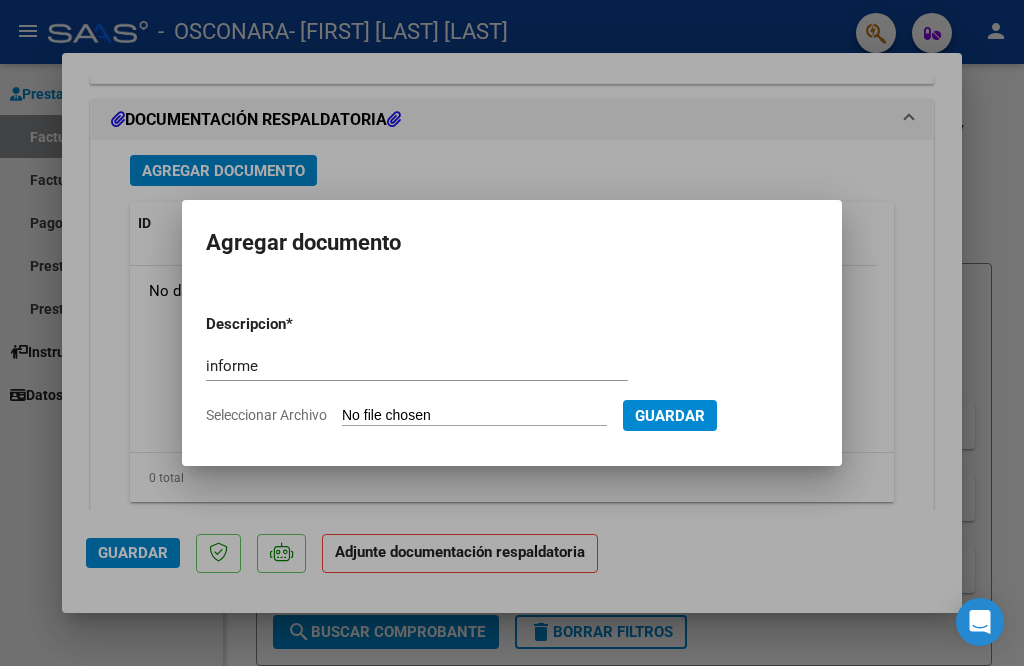 click on "Seleccionar Archivo" at bounding box center [474, 416] 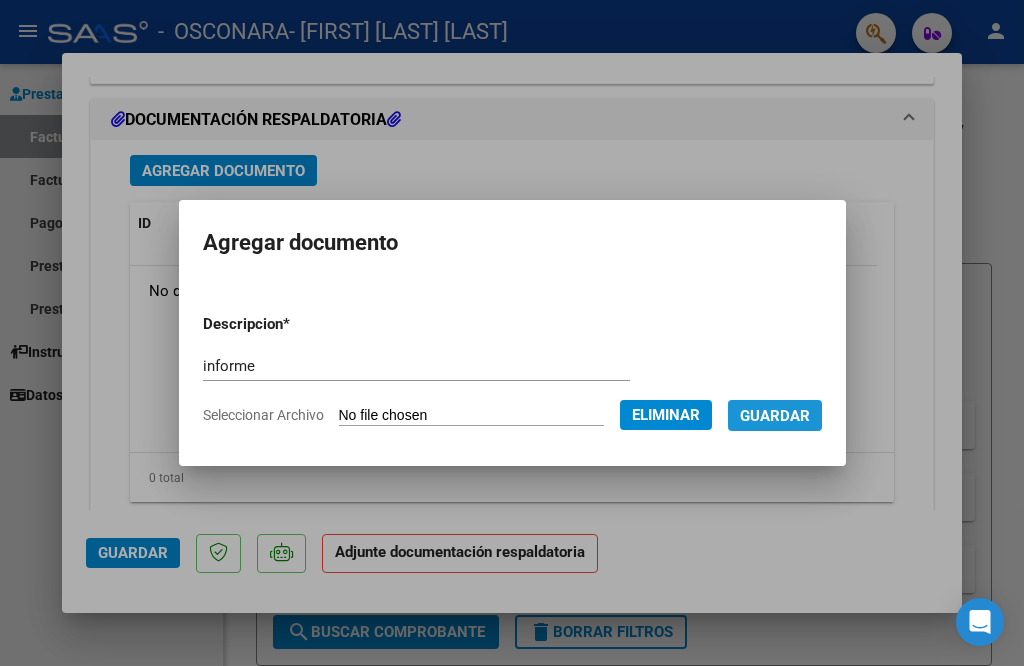 click on "Guardar" at bounding box center [775, 415] 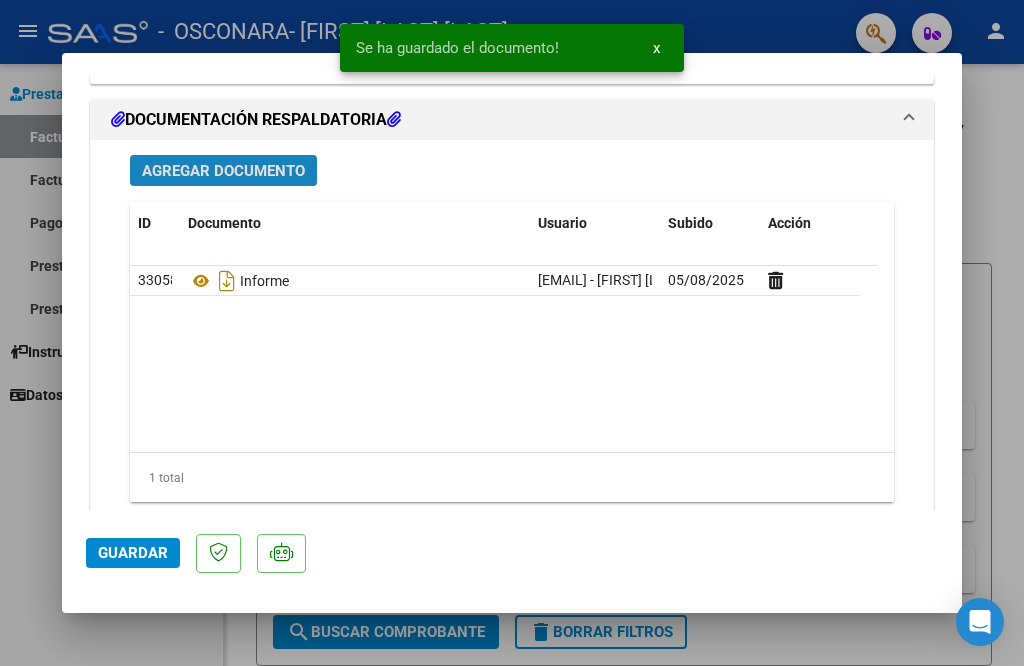 click on "Agregar Documento" at bounding box center (223, 171) 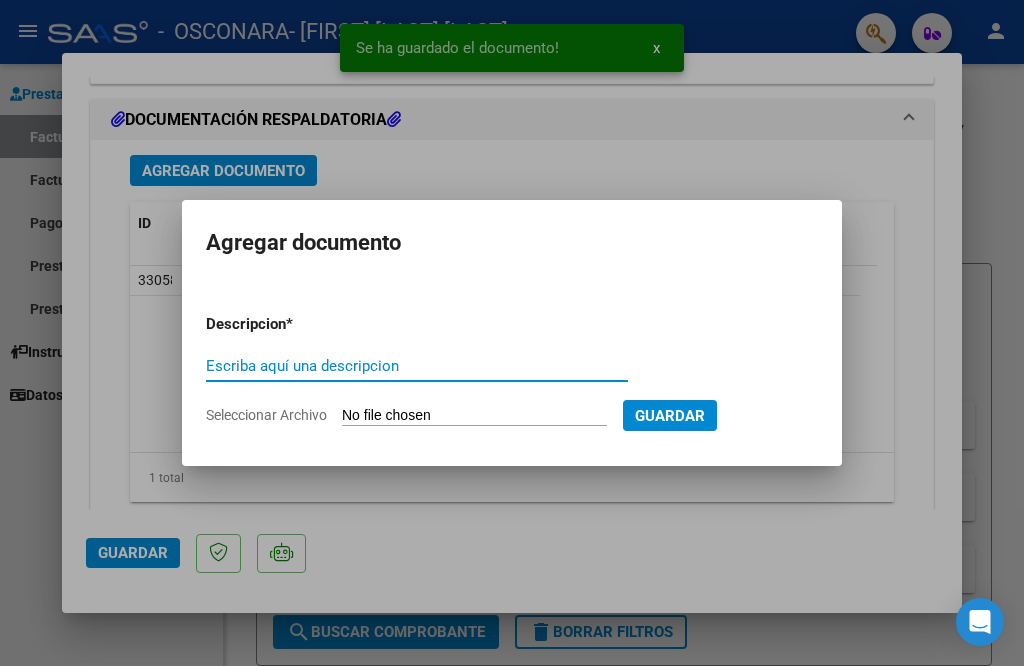 click on "Escriba aquí una descripcion" at bounding box center (417, 366) 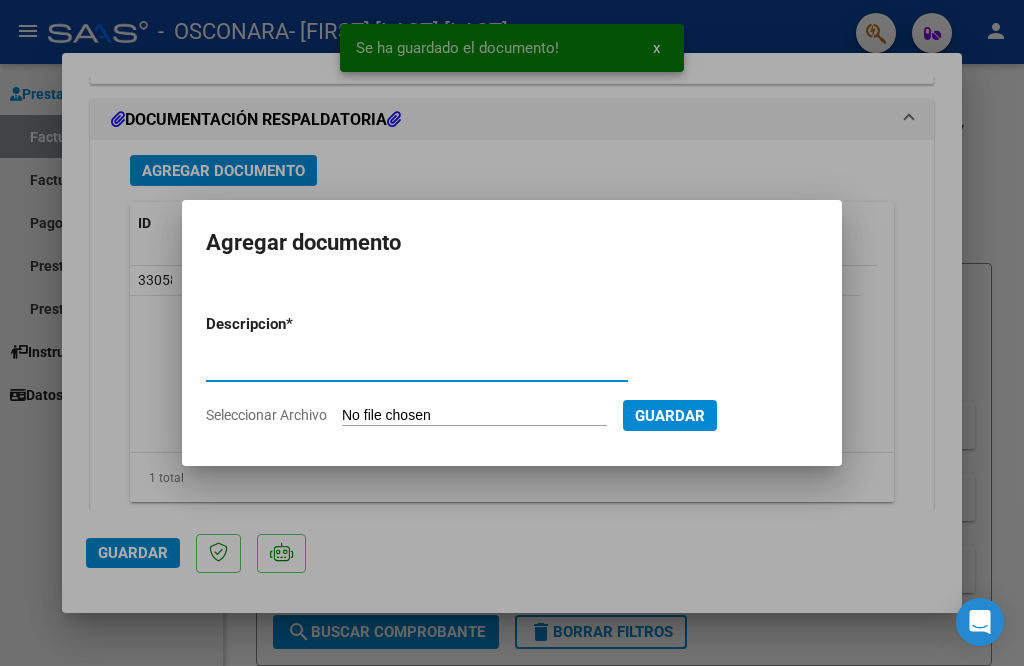 type on "asistencia" 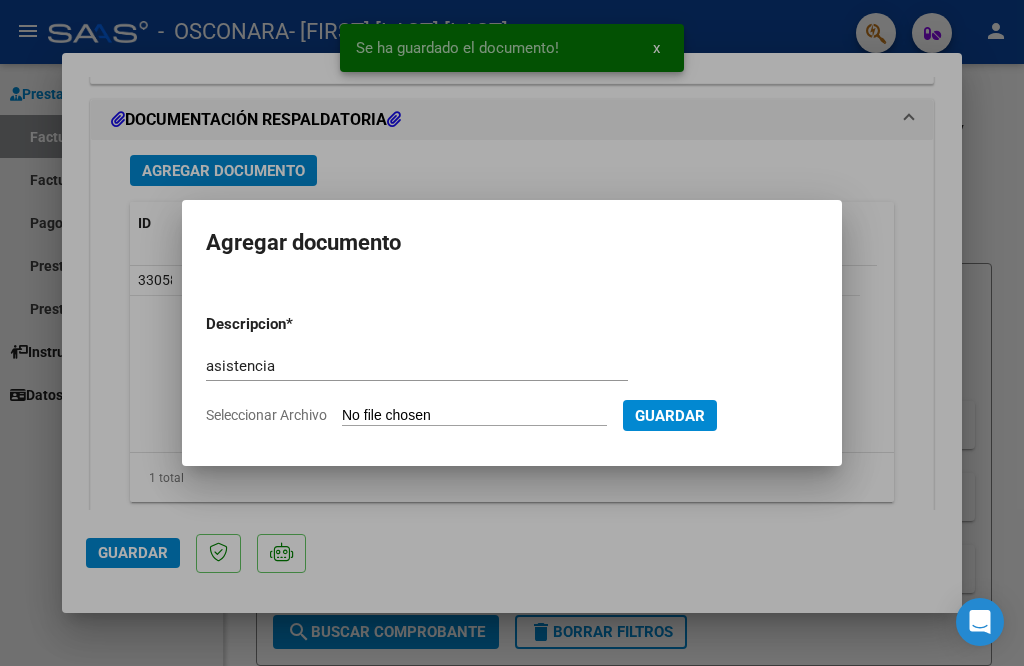 click on "Seleccionar Archivo" at bounding box center (474, 416) 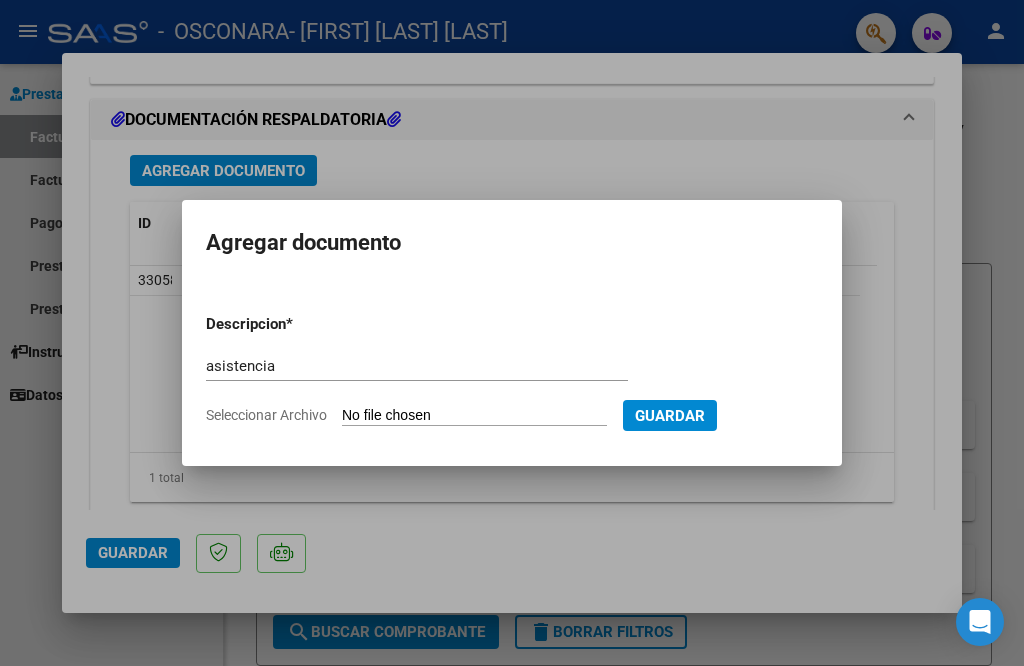 type on "C:\fakepath\AISTENCIA JULIO.pdf" 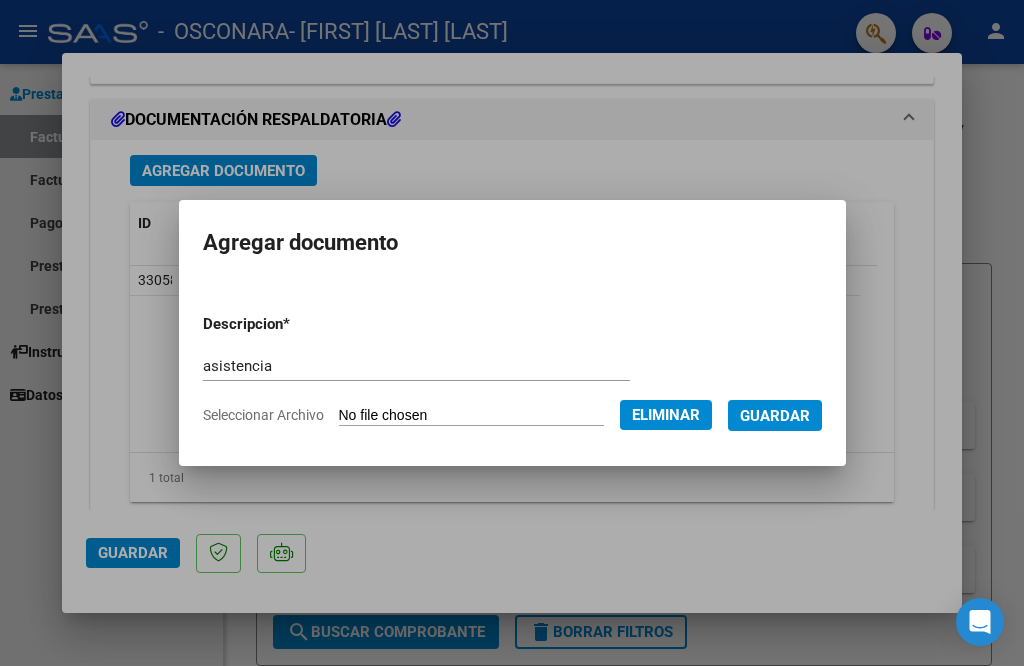 click on "asistencia" at bounding box center (416, 366) 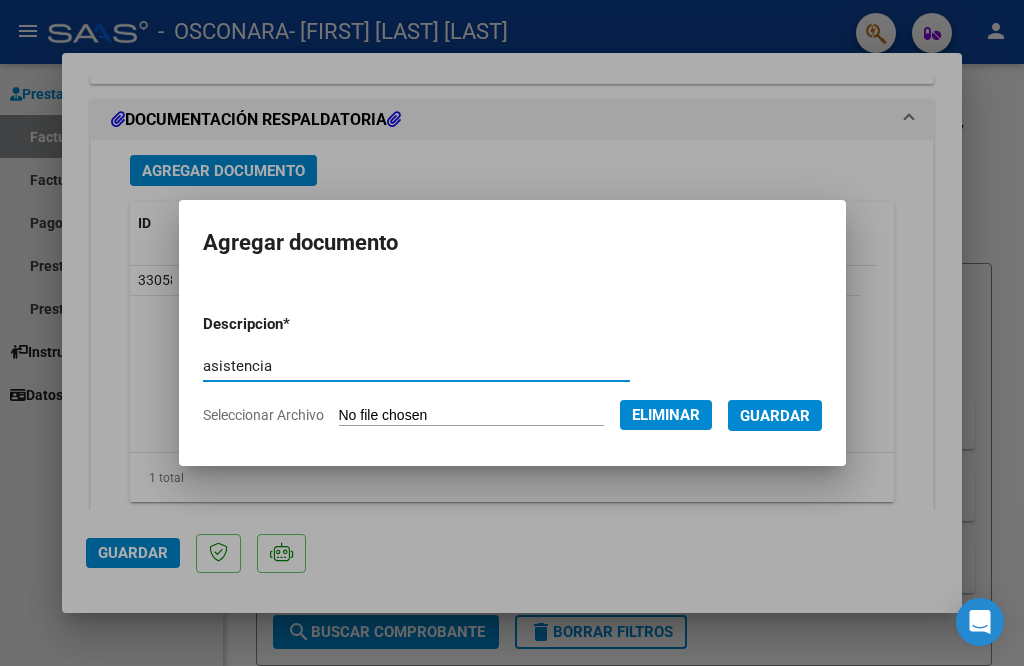 click on "Guardar" at bounding box center (775, 416) 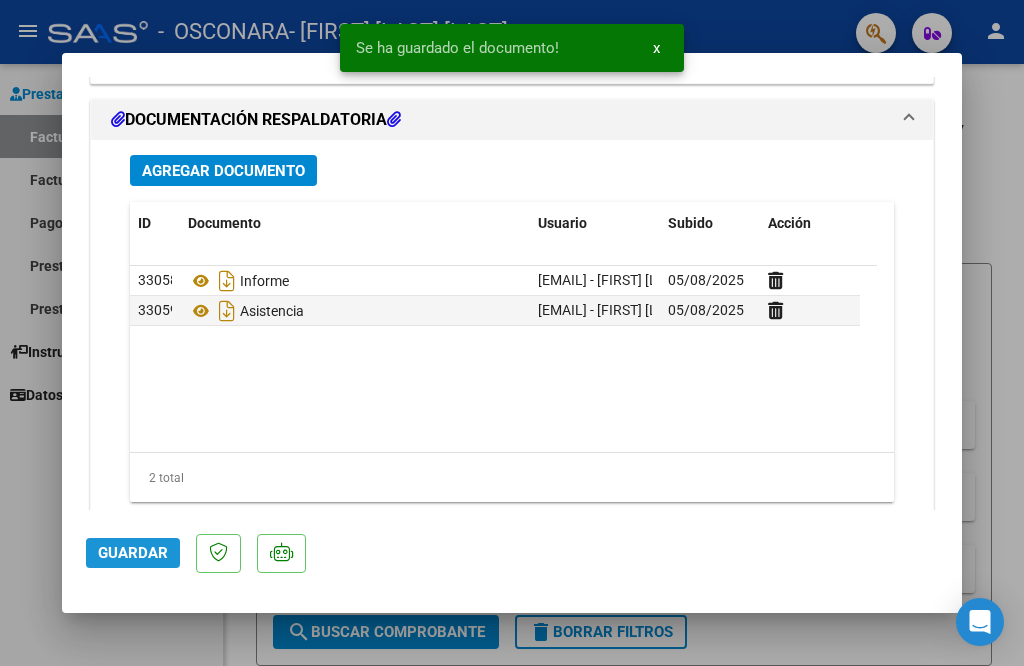 click on "Guardar" 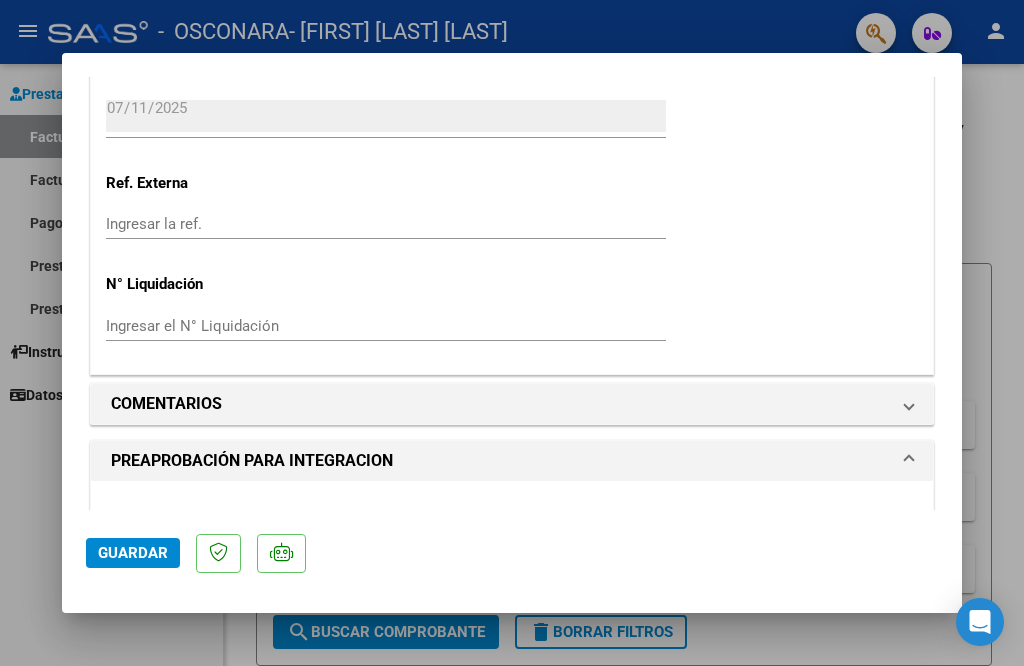scroll, scrollTop: 1600, scrollLeft: 0, axis: vertical 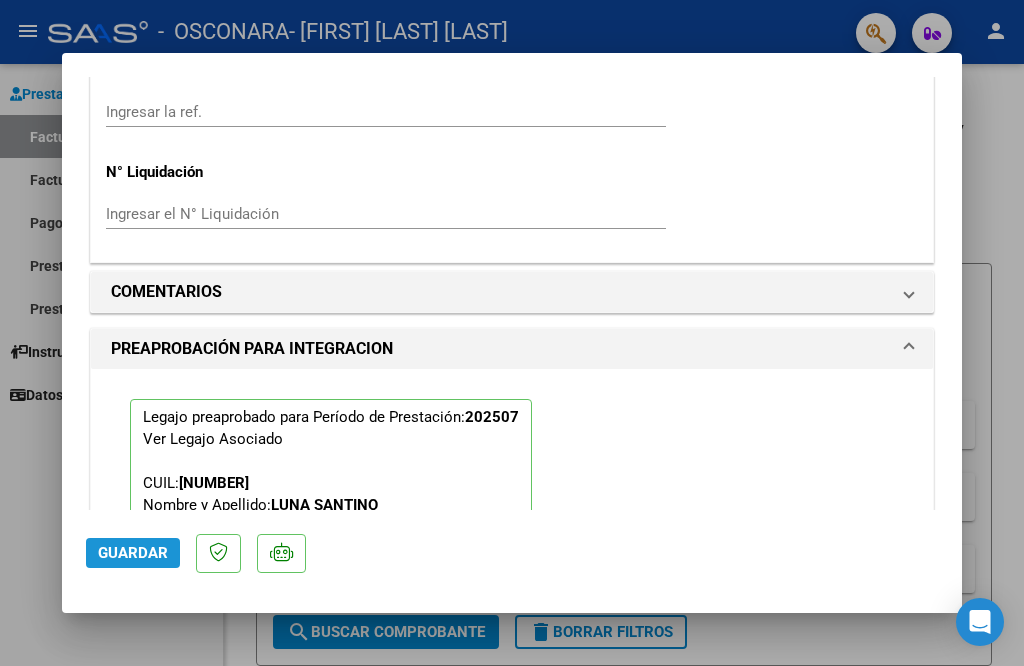 click on "Guardar" 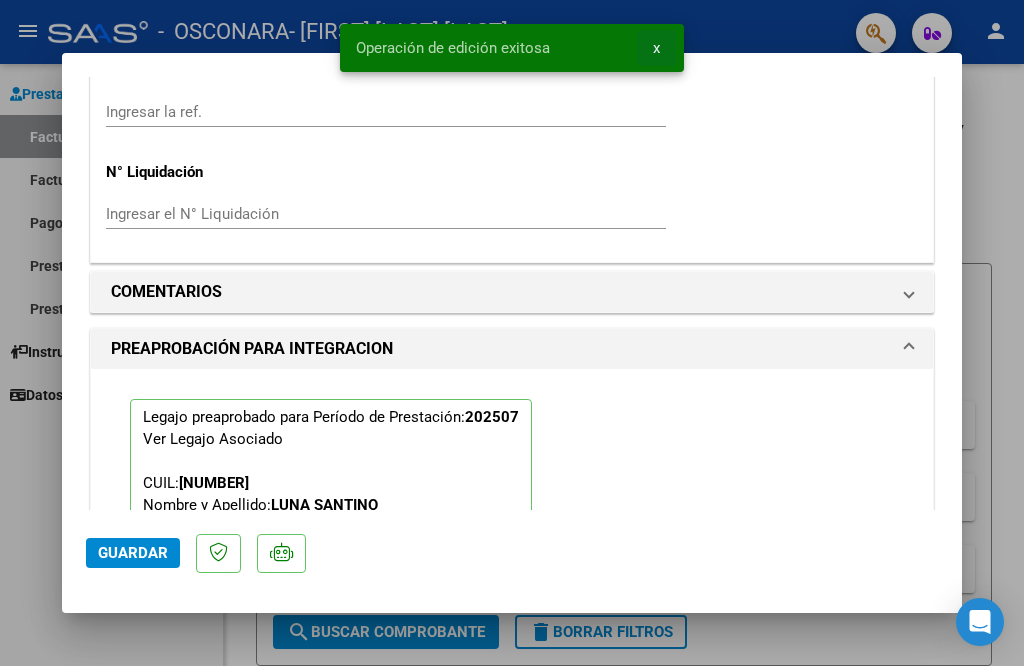 click on "x" at bounding box center [656, 48] 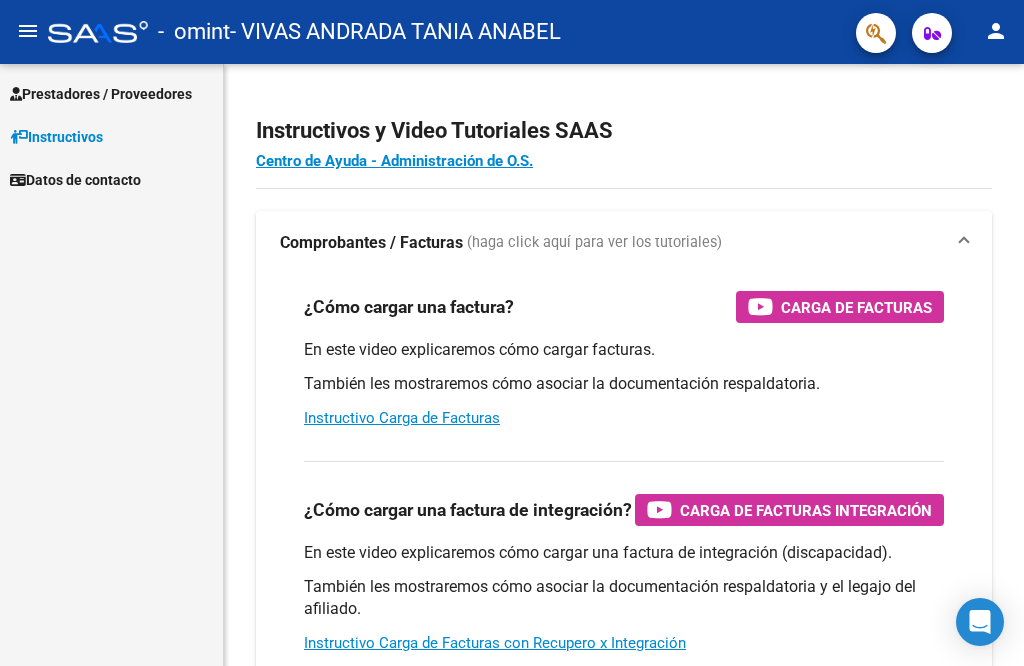 scroll, scrollTop: 0, scrollLeft: 0, axis: both 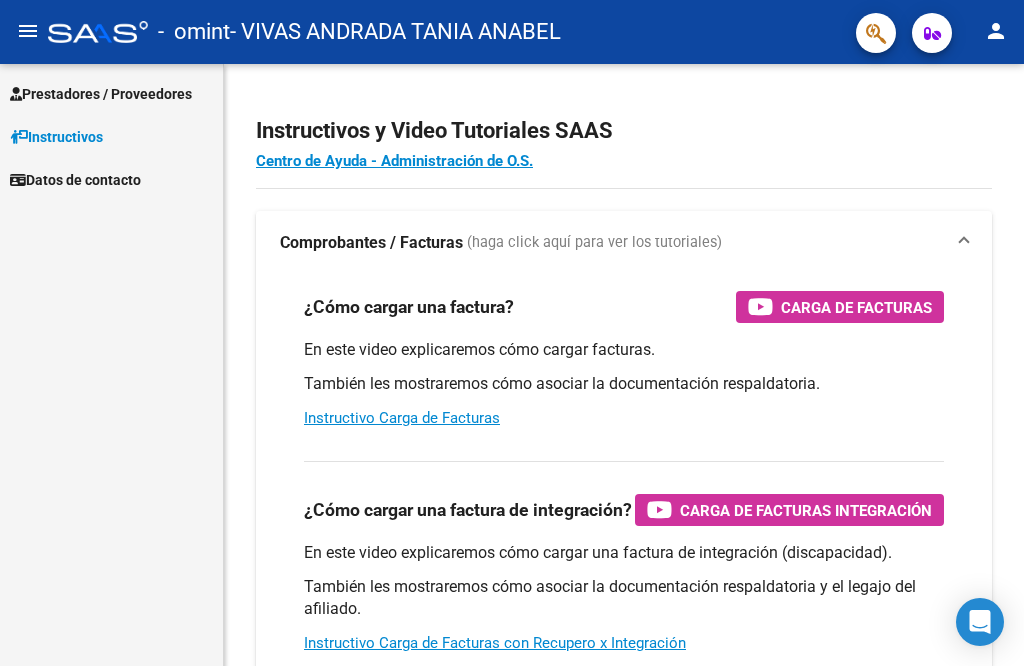 click on "Prestadores / Proveedores Facturas - Listado/Carga Facturas - Documentación Pagos x Transferencia Auditorías - Listado Auditorías - Comentarios Auditorías - Cambios Área Prestadores - Listado    Instructivos    Datos de contacto" at bounding box center [111, 365] 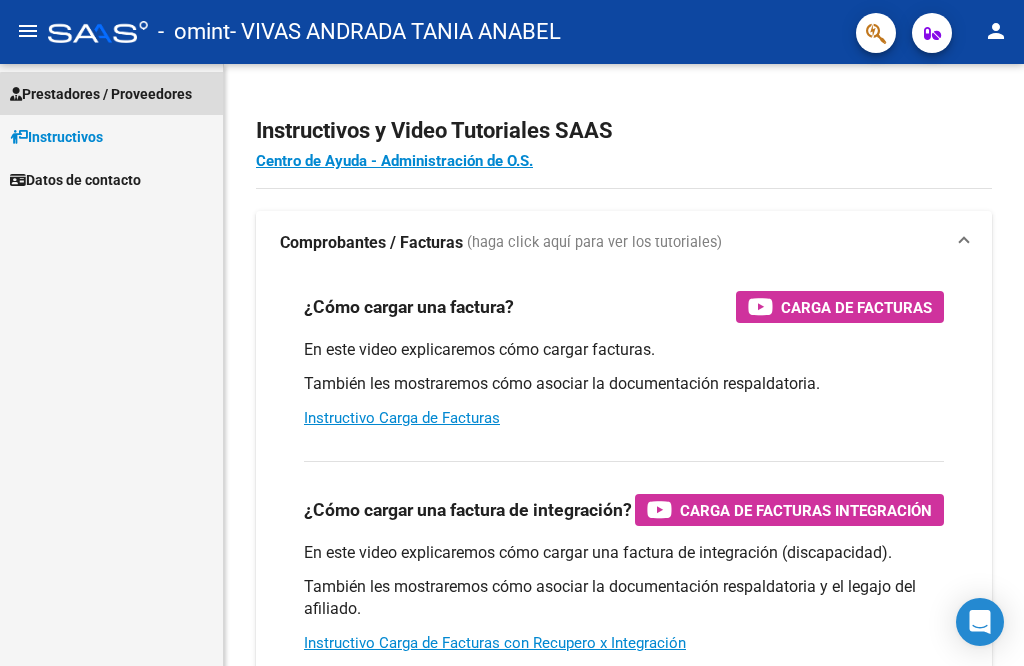 click on "Prestadores / Proveedores" at bounding box center [101, 94] 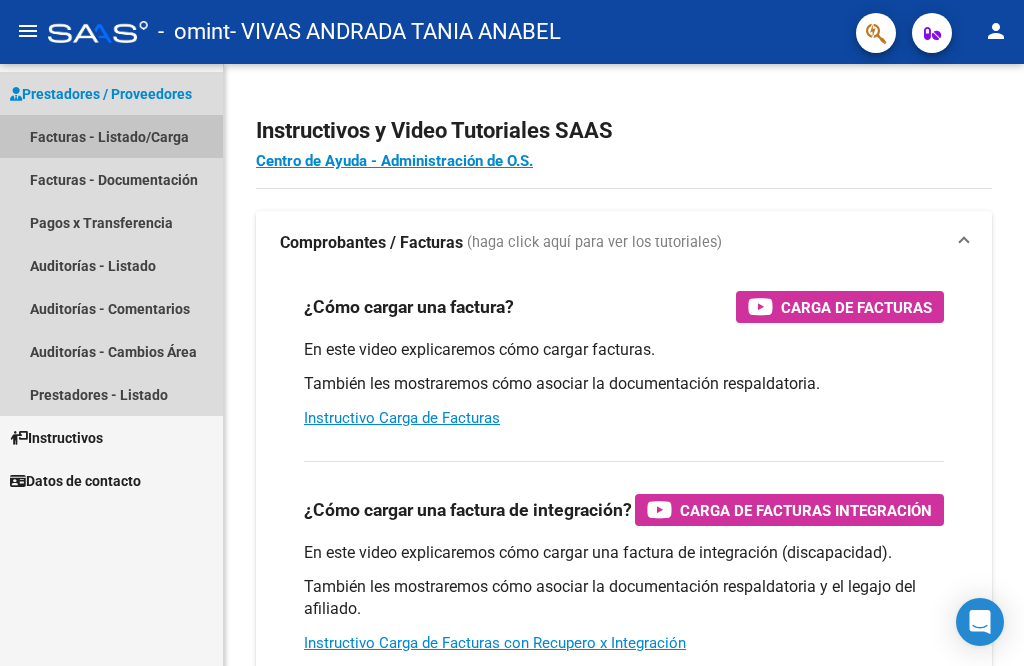 click on "Facturas - Listado/Carga" at bounding box center (111, 136) 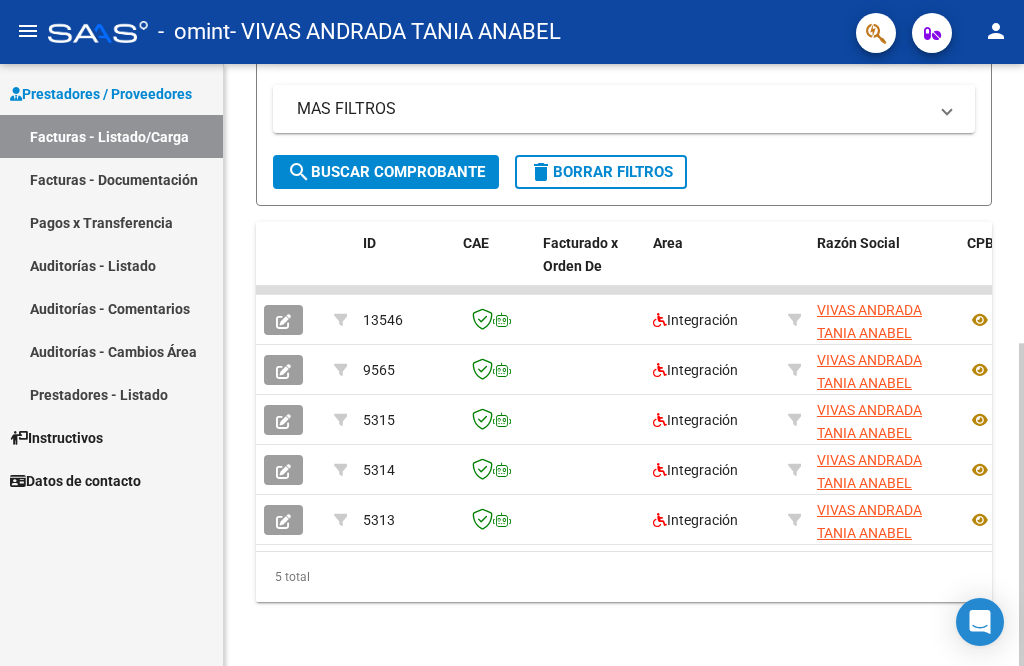 scroll, scrollTop: 521, scrollLeft: 0, axis: vertical 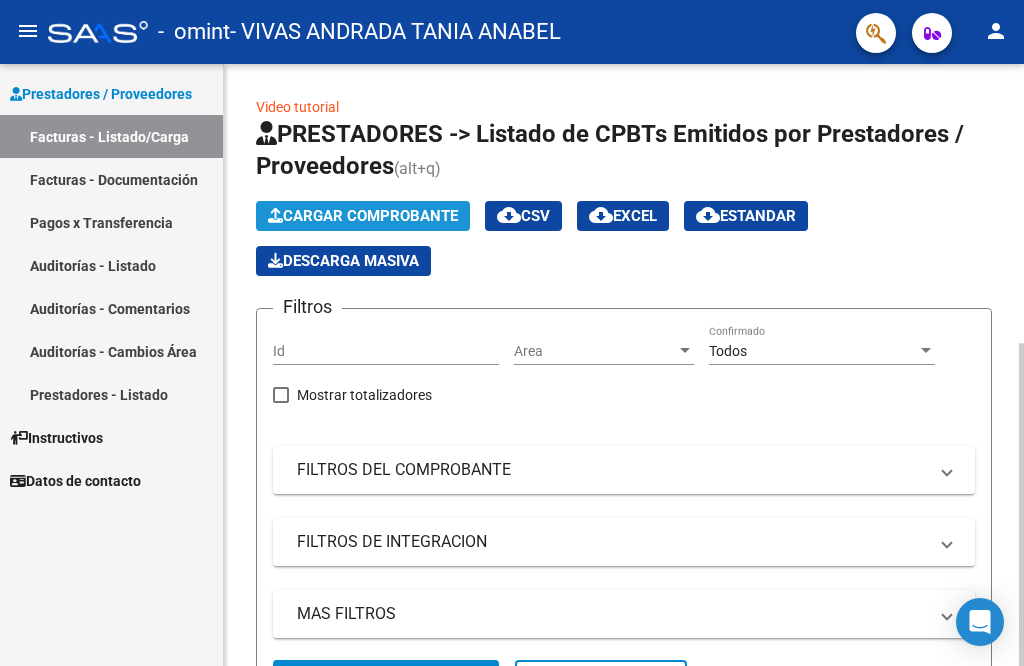 click on "Cargar Comprobante" 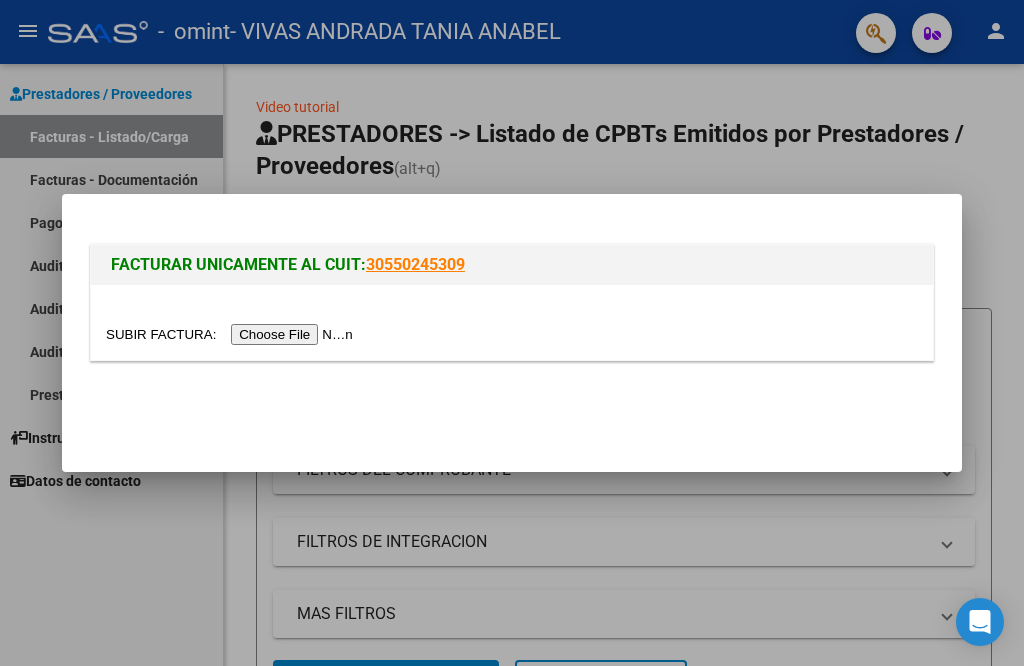 click at bounding box center [232, 334] 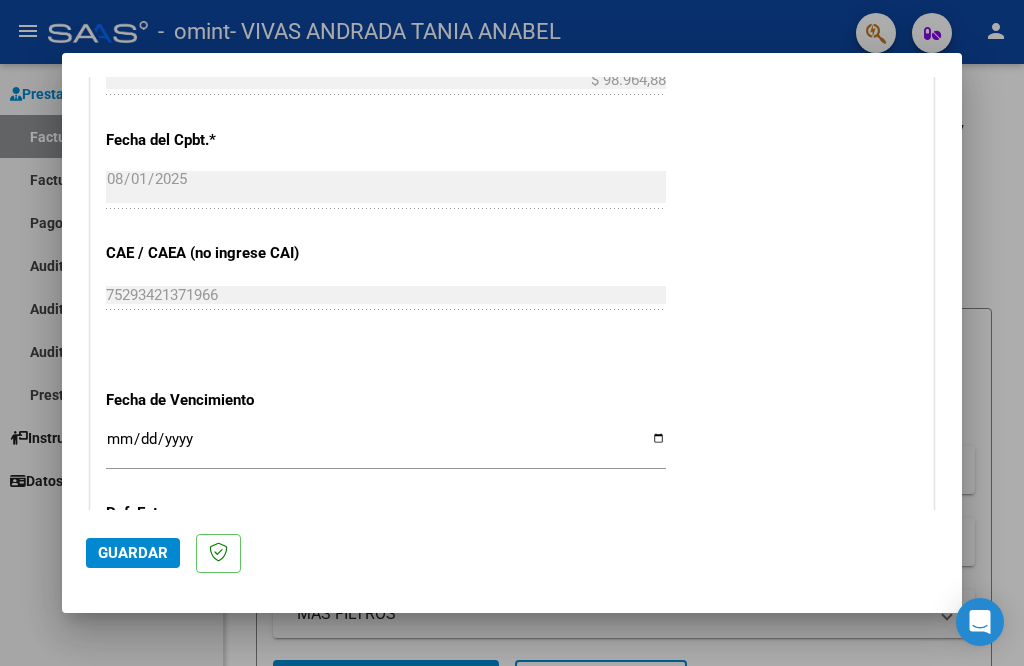scroll, scrollTop: 1100, scrollLeft: 0, axis: vertical 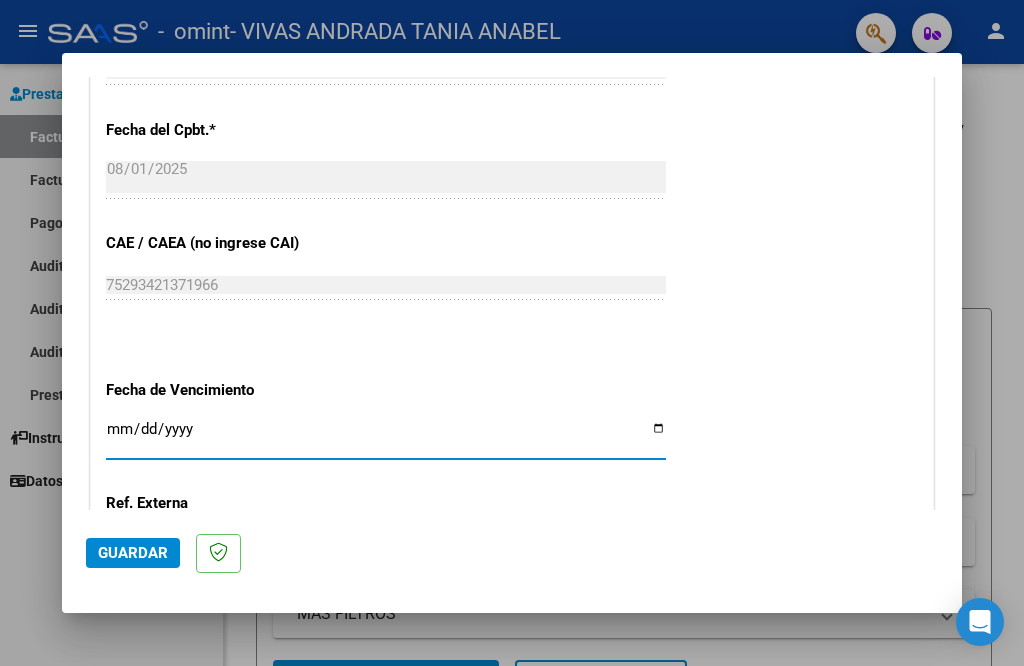click on "Ingresar la fecha" at bounding box center (386, 437) 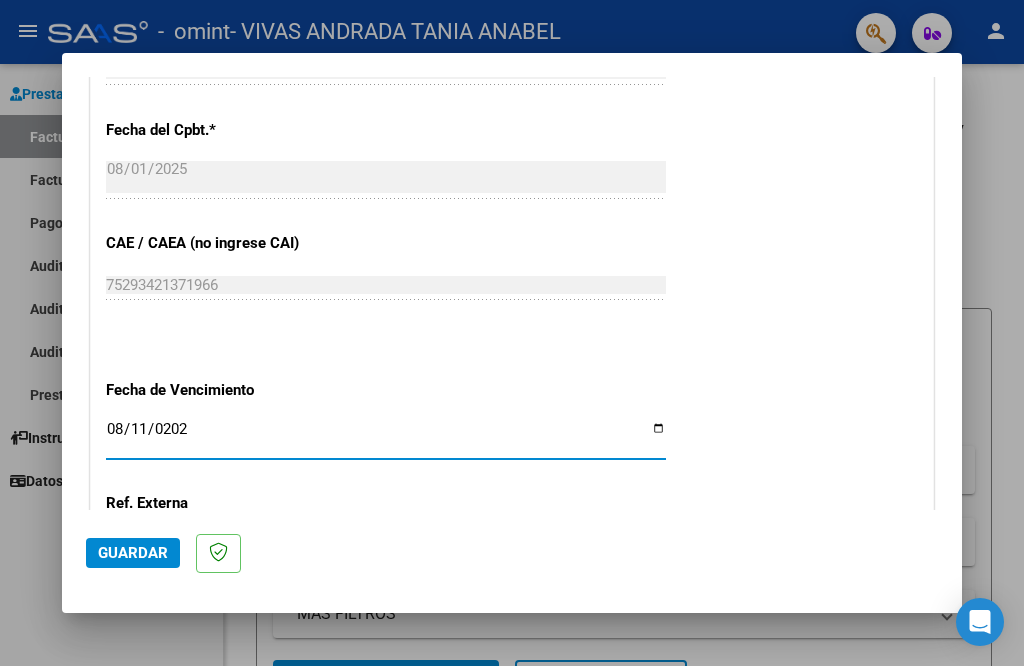 type on "2025-08-11" 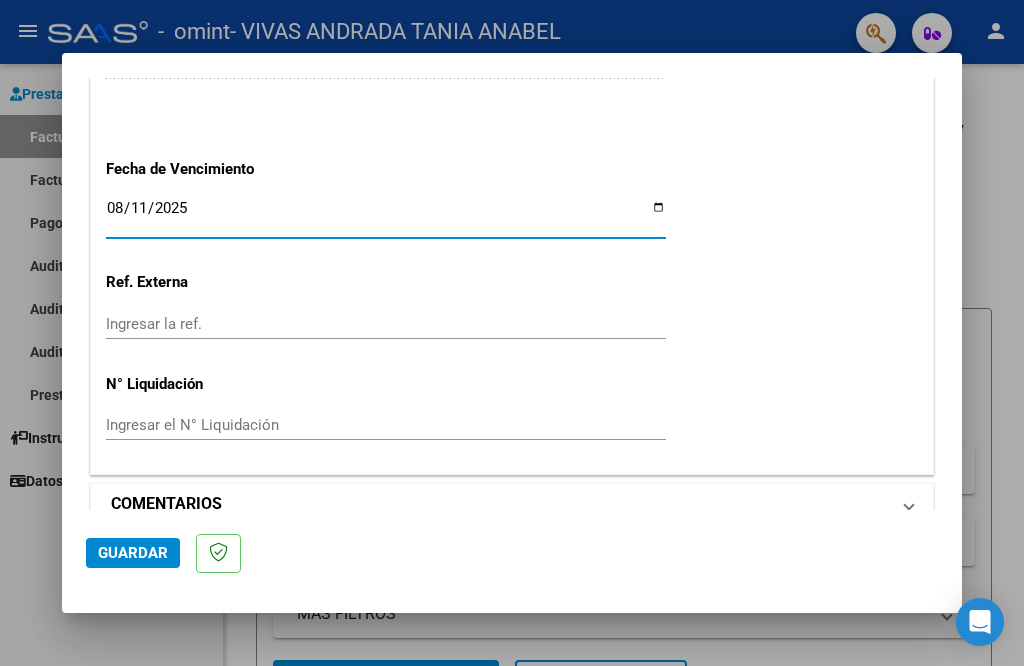 scroll, scrollTop: 1322, scrollLeft: 0, axis: vertical 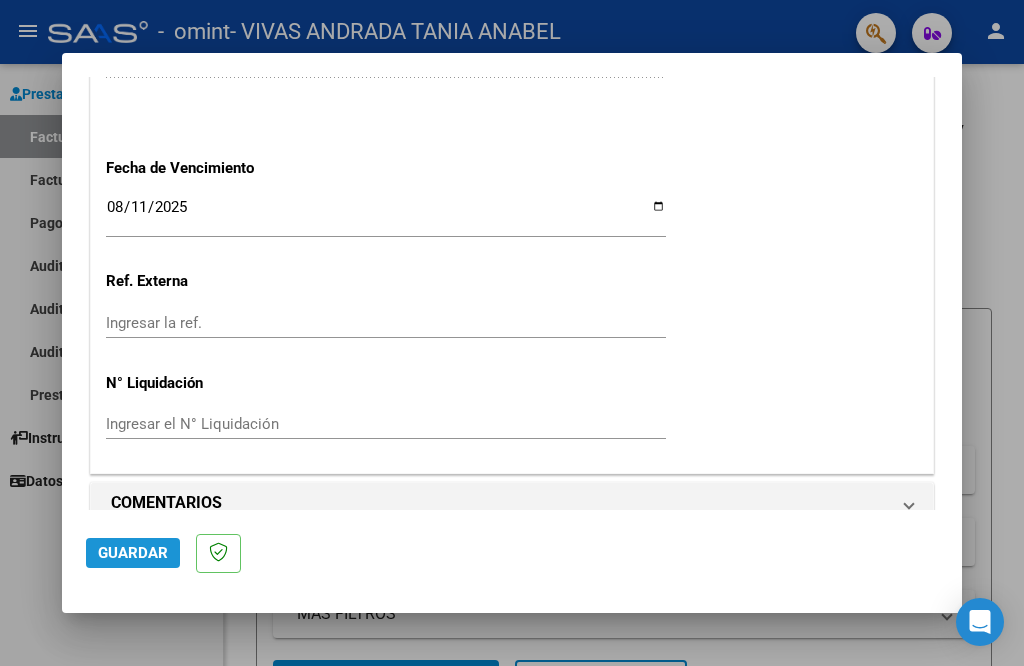 click on "Guardar" 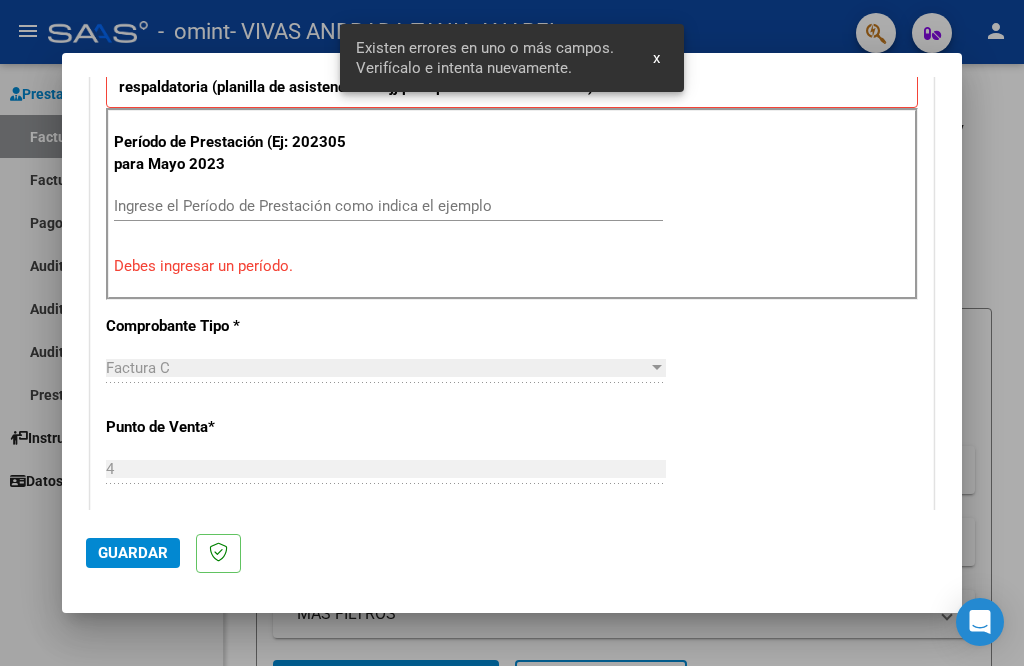 scroll, scrollTop: 440, scrollLeft: 0, axis: vertical 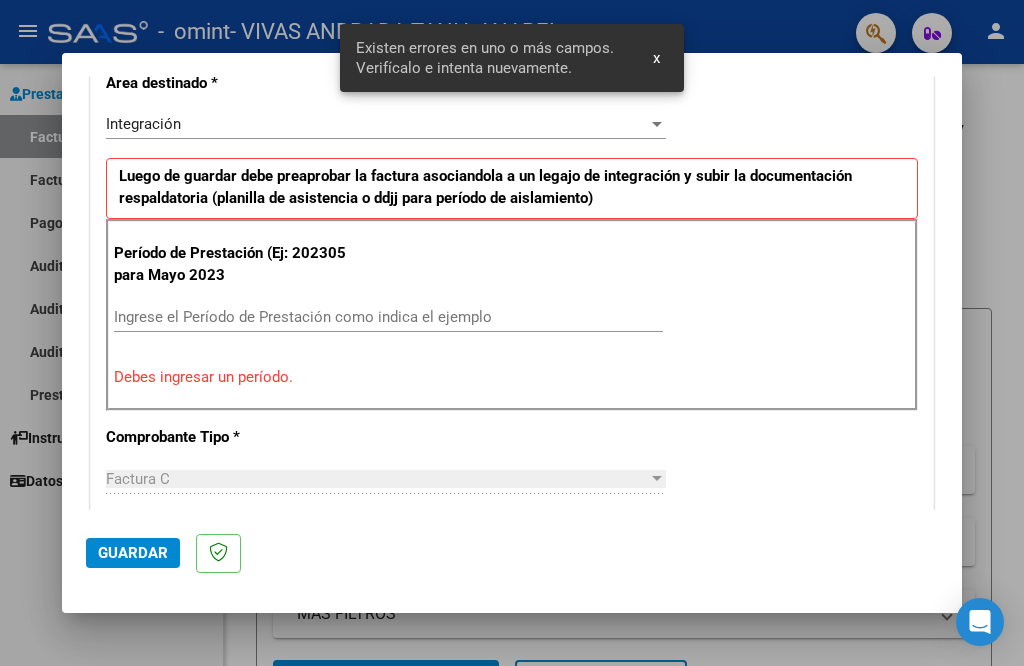click on "Período de Prestación (Ej: 202305 para Mayo 2023    Ingrese el Período de Prestación como indica el ejemplo   Debes ingresar un período." at bounding box center (512, 315) 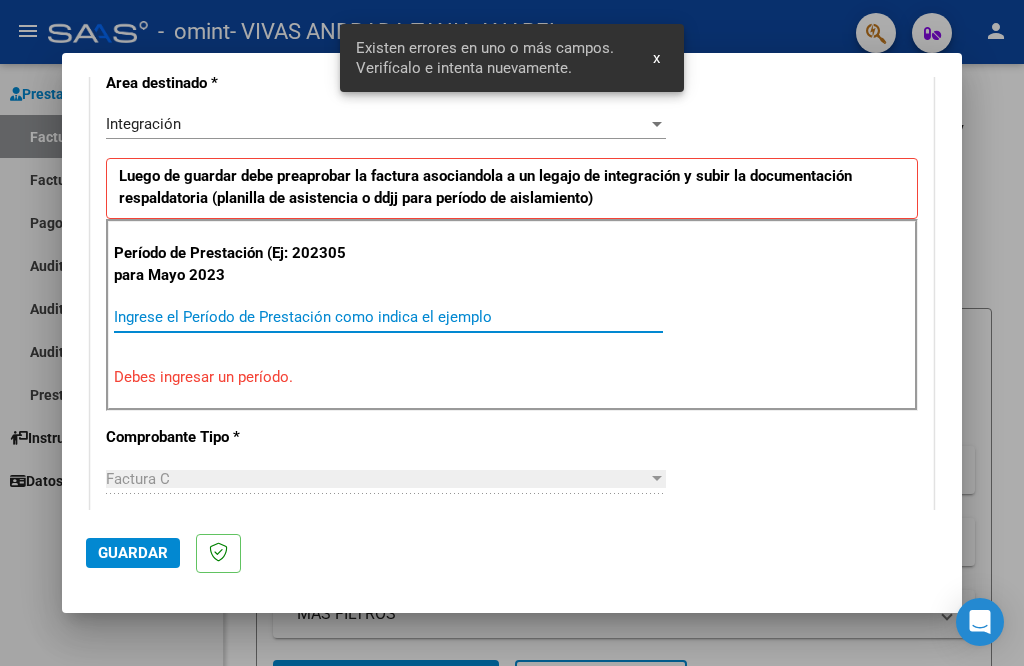click on "Ingrese el Período de Prestación como indica el ejemplo" at bounding box center [388, 317] 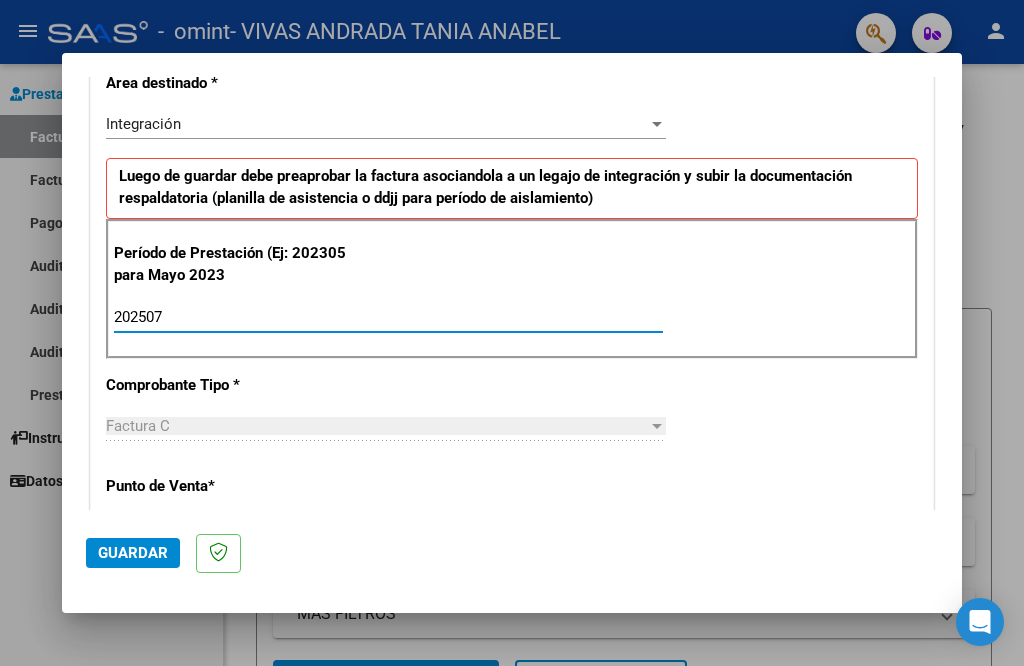 type on "202507" 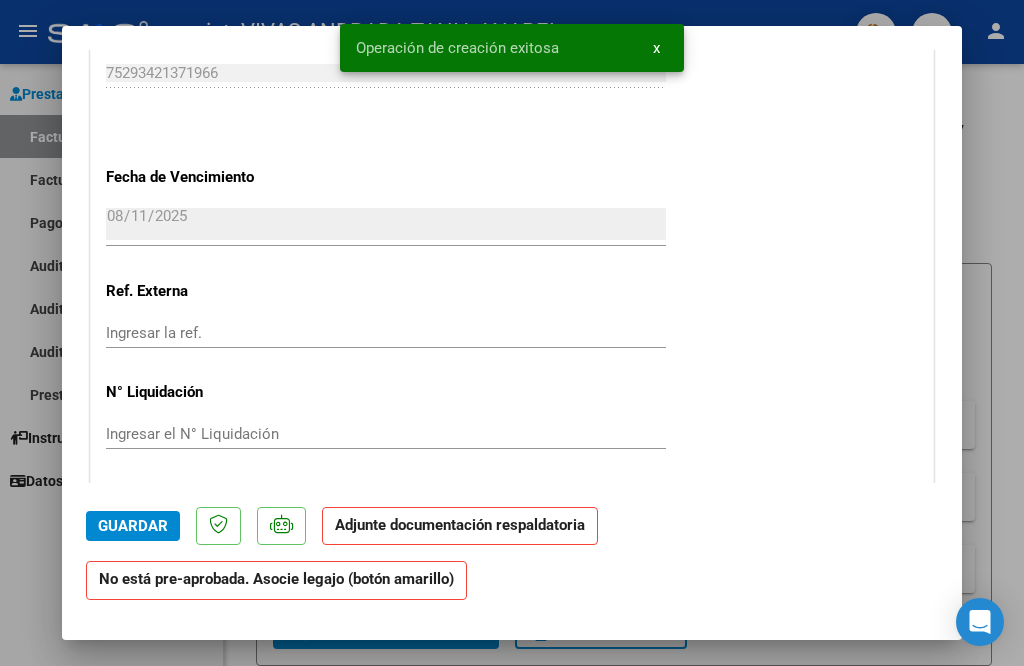 scroll, scrollTop: 1800, scrollLeft: 0, axis: vertical 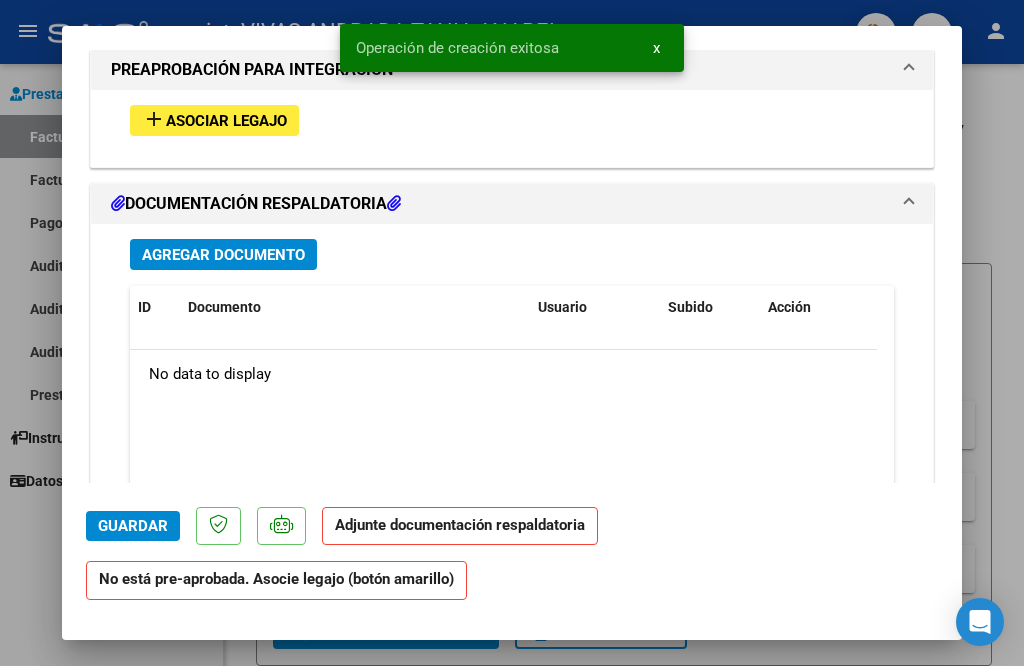 click on "Asociar Legajo" at bounding box center [226, 121] 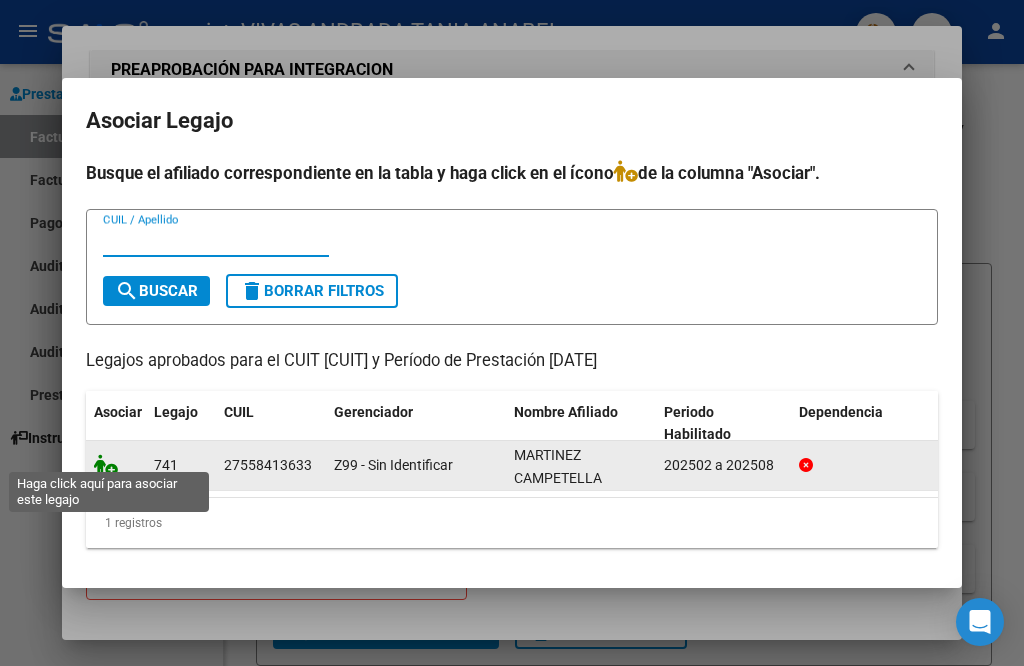 click 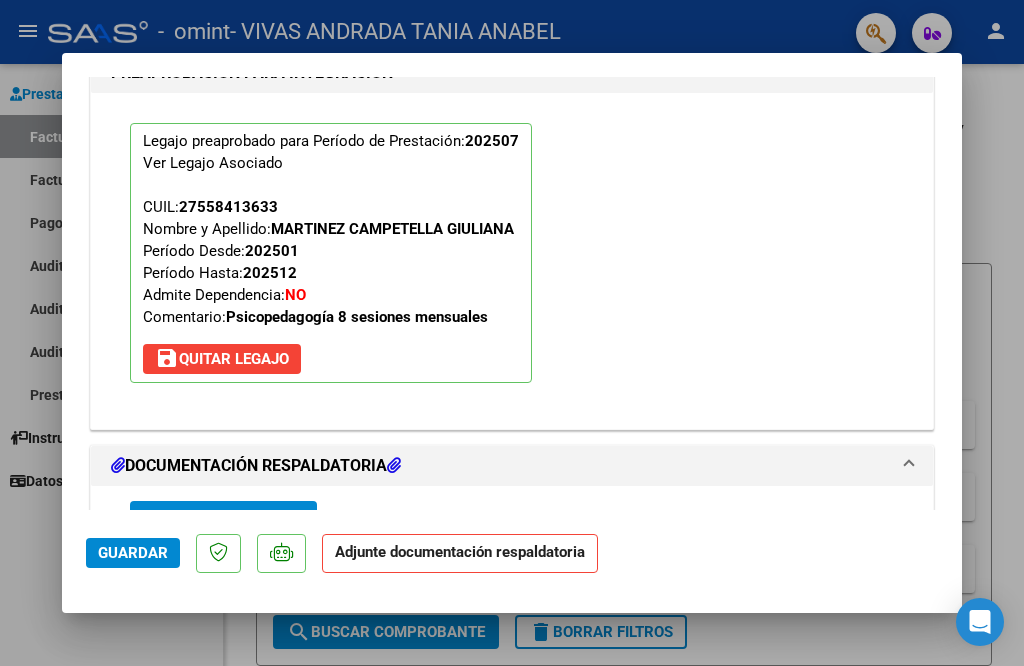 scroll, scrollTop: 2052, scrollLeft: 0, axis: vertical 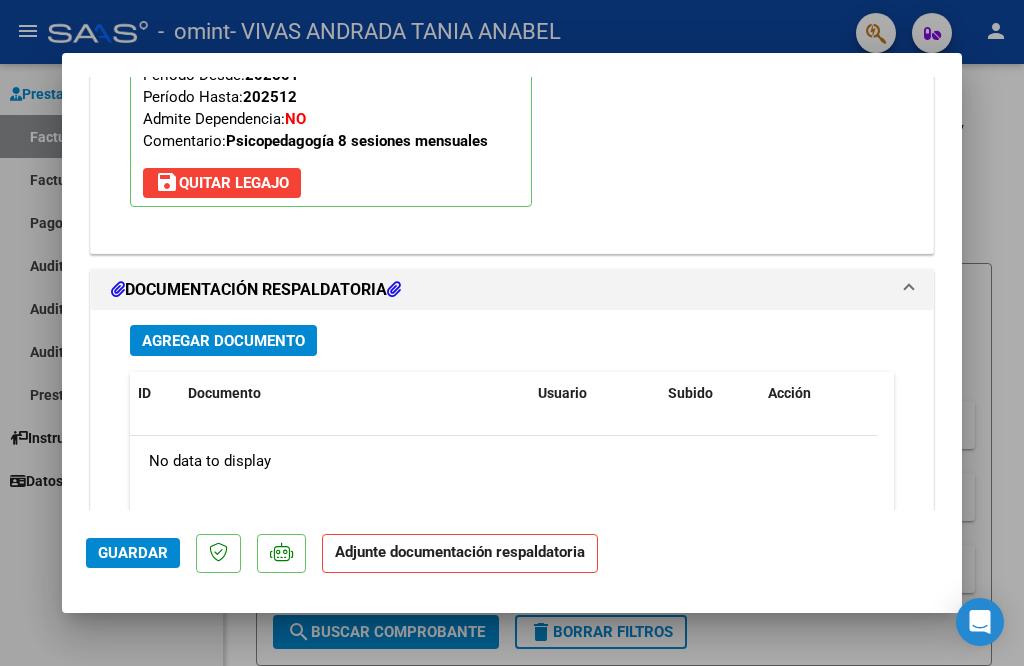 click on "Agregar Documento" at bounding box center (223, 341) 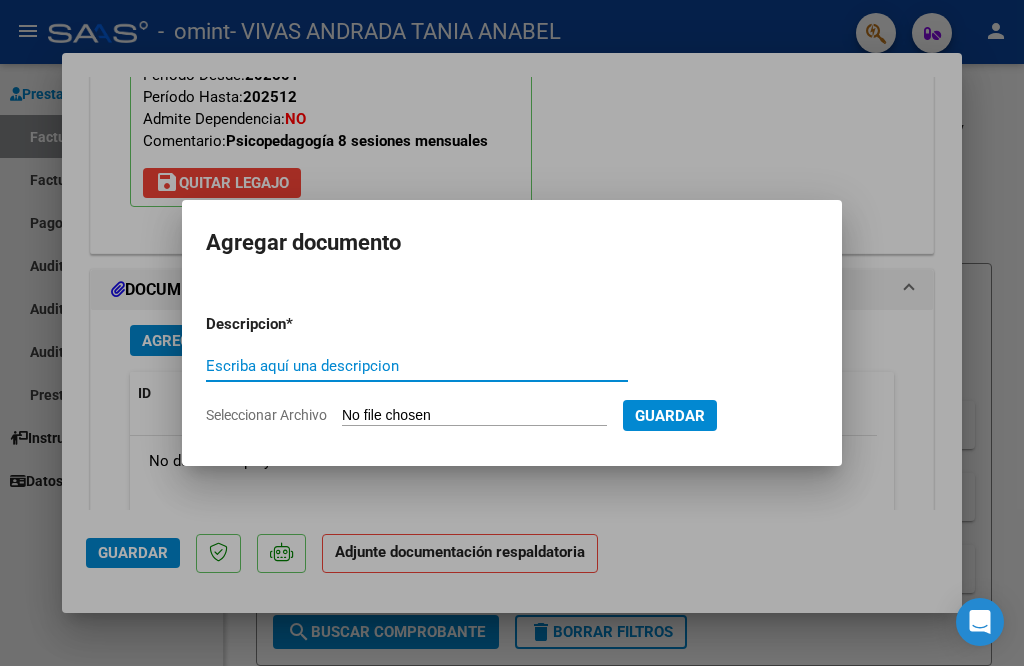 click on "Escriba aquí una descripcion" at bounding box center (417, 366) 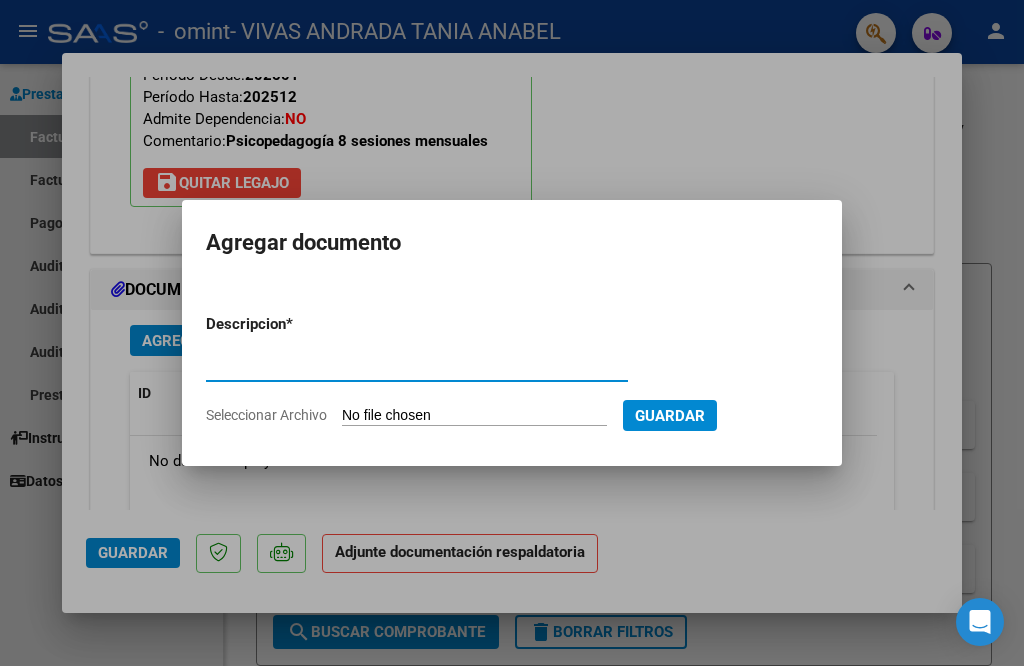 type on "ASISTENCIA" 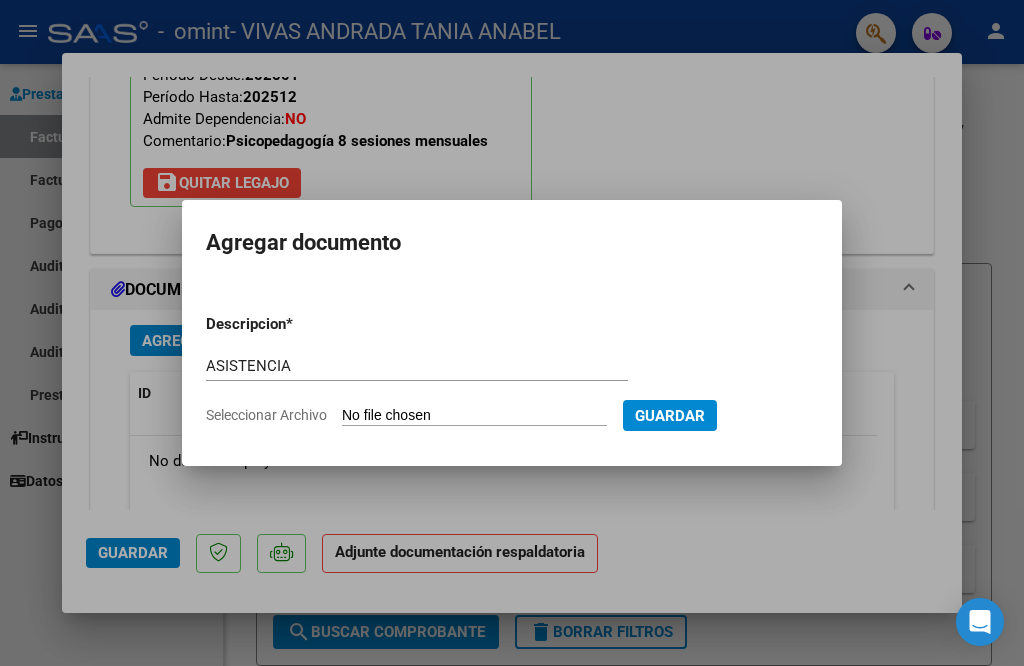 click on "Seleccionar Archivo" at bounding box center (474, 416) 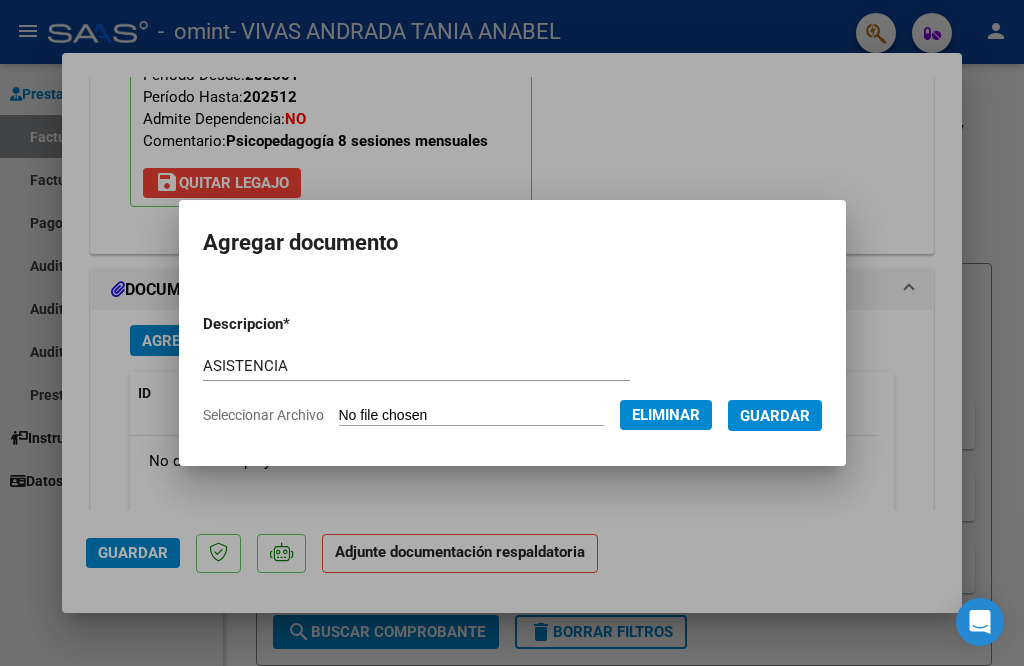 click on "Guardar" at bounding box center (775, 416) 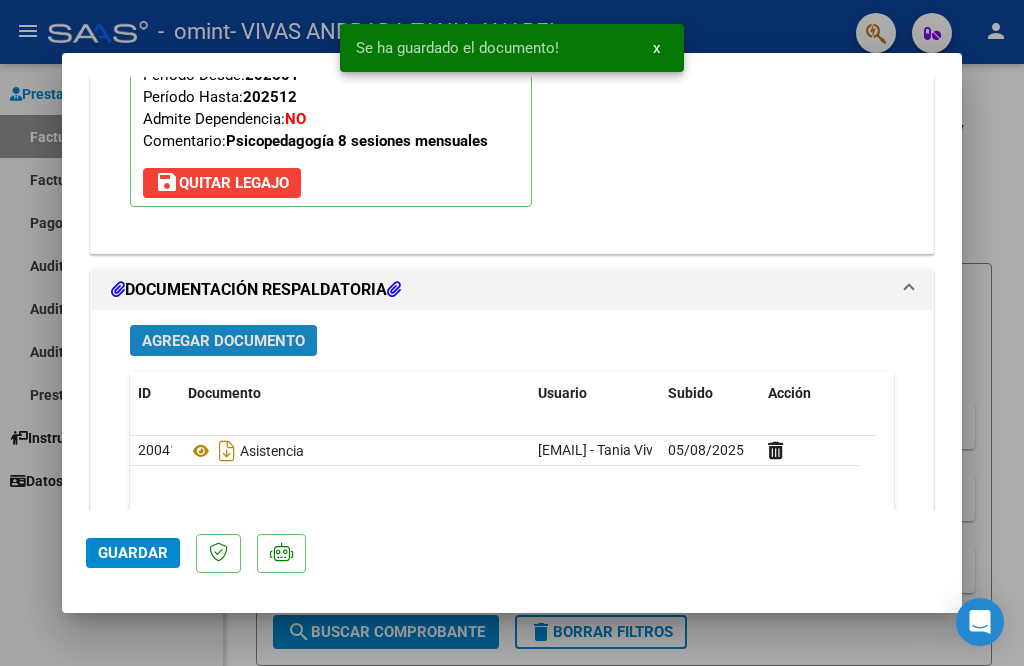 click on "Agregar Documento" at bounding box center (223, 341) 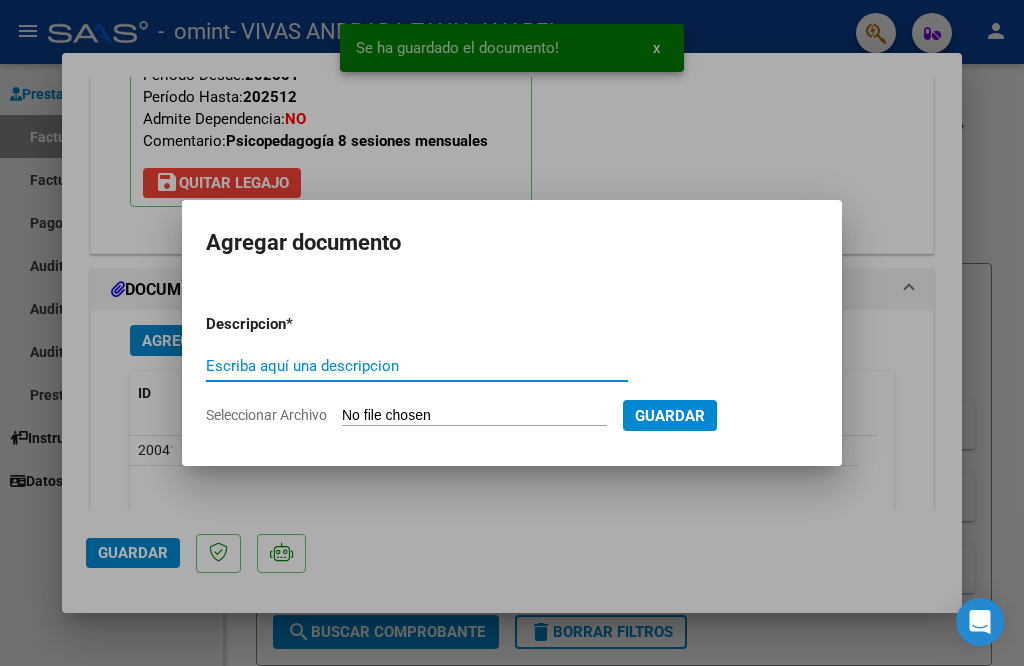 click on "Escriba aquí una descripcion" at bounding box center [417, 366] 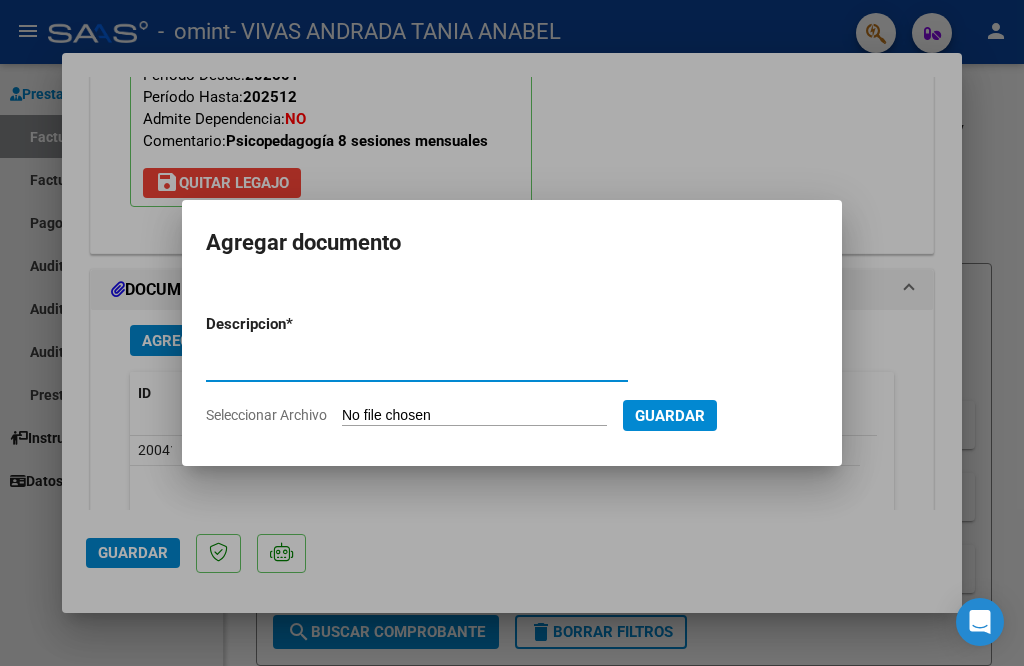 type on "informe semestral" 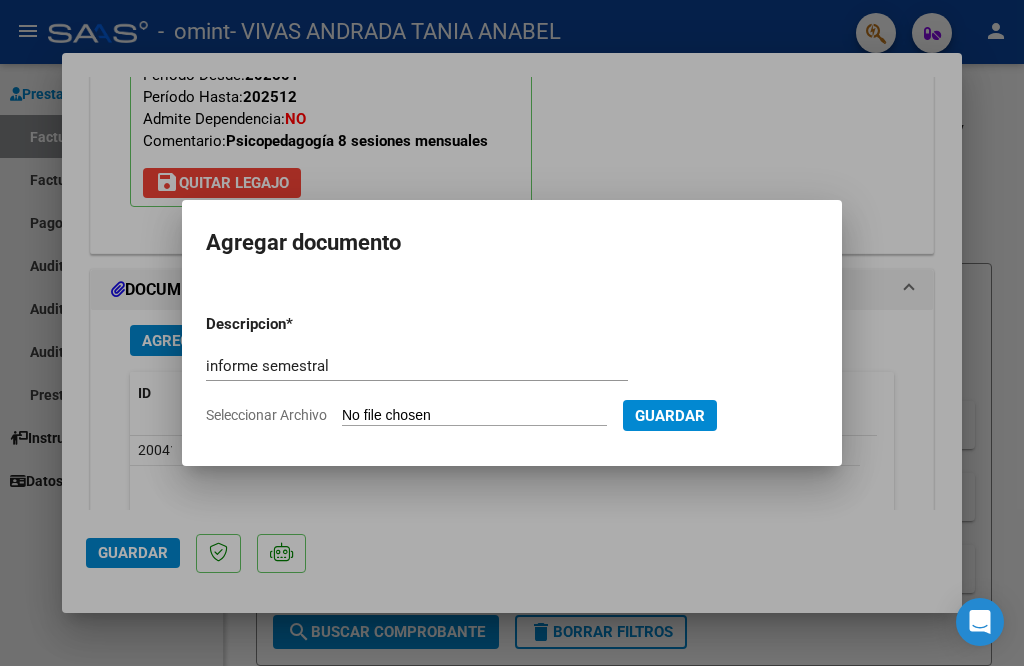 click on "Seleccionar Archivo" at bounding box center [474, 416] 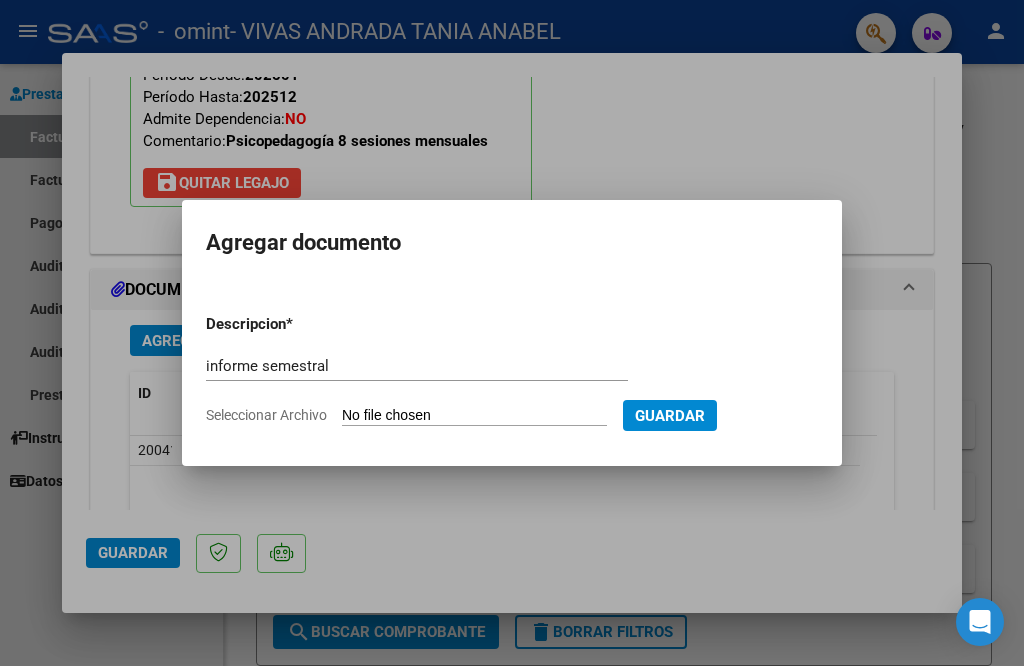 type on "C:\fakepath\psp Martínez GIULIANA informe evolutivo .pdf" 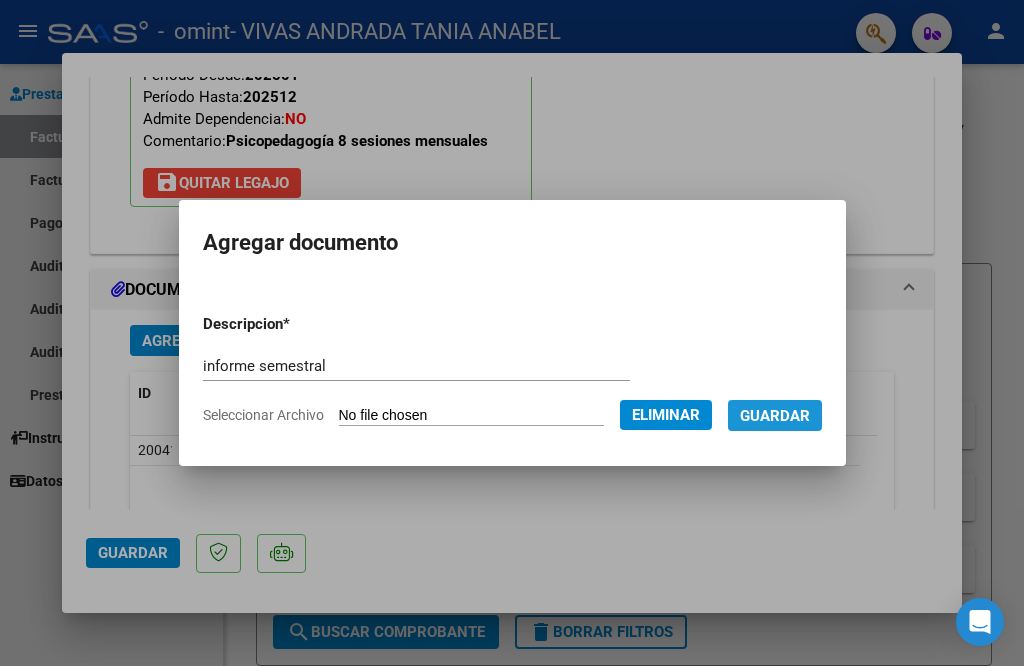 click on "Guardar" at bounding box center [775, 416] 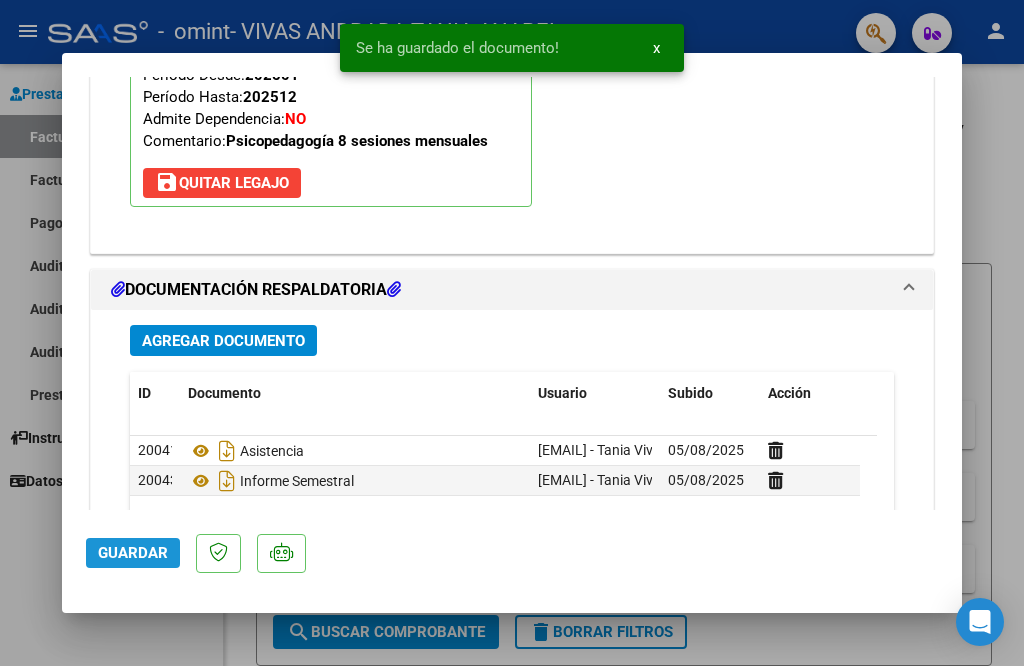 click on "Guardar" 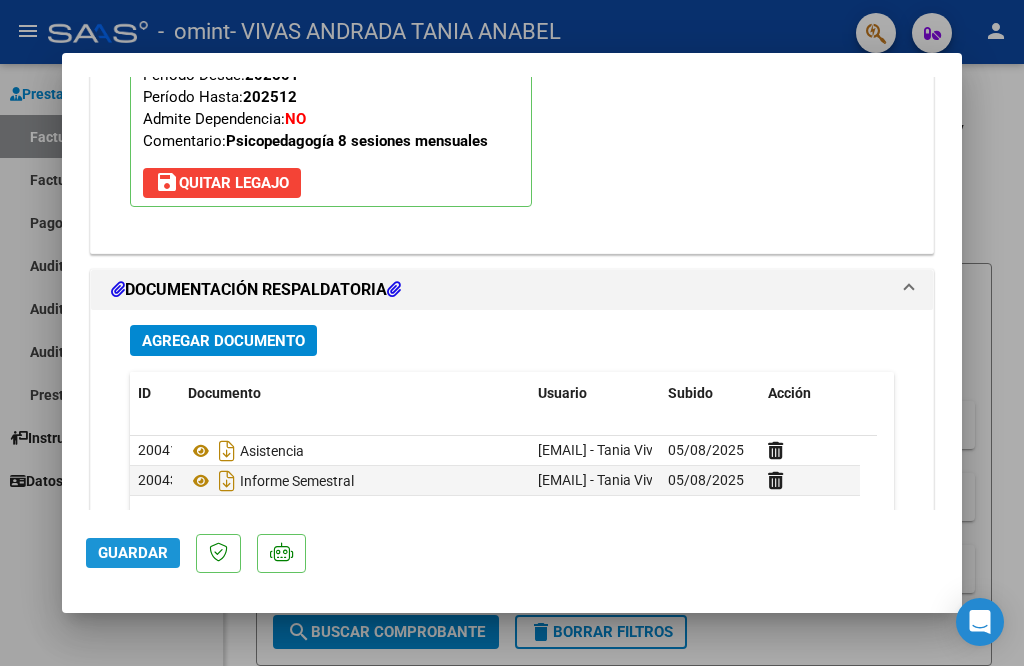 click on "Guardar" 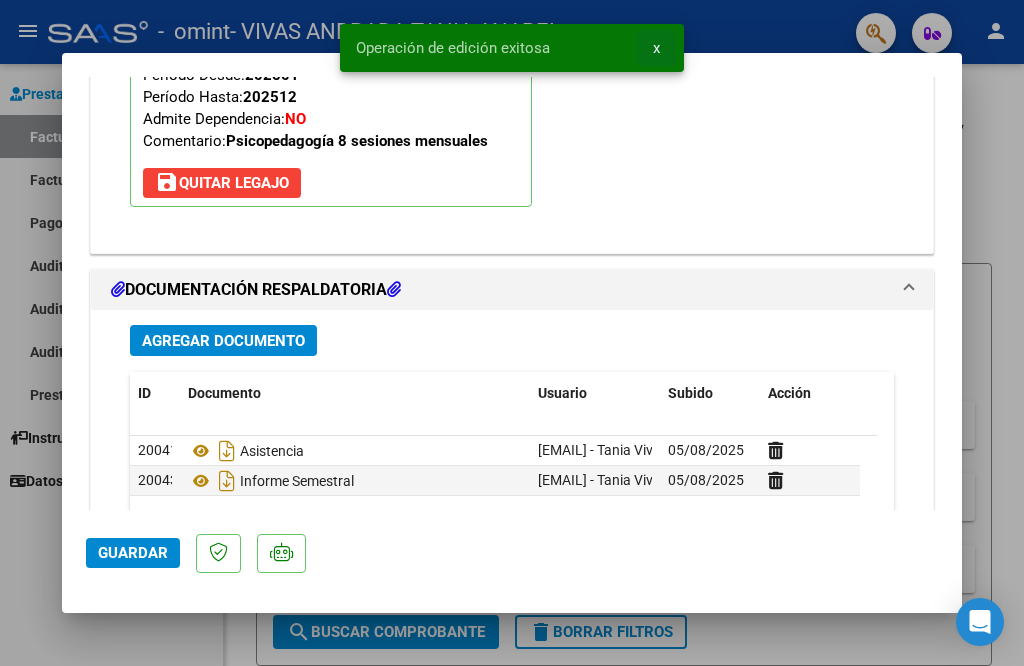 click on "x" at bounding box center [656, 48] 